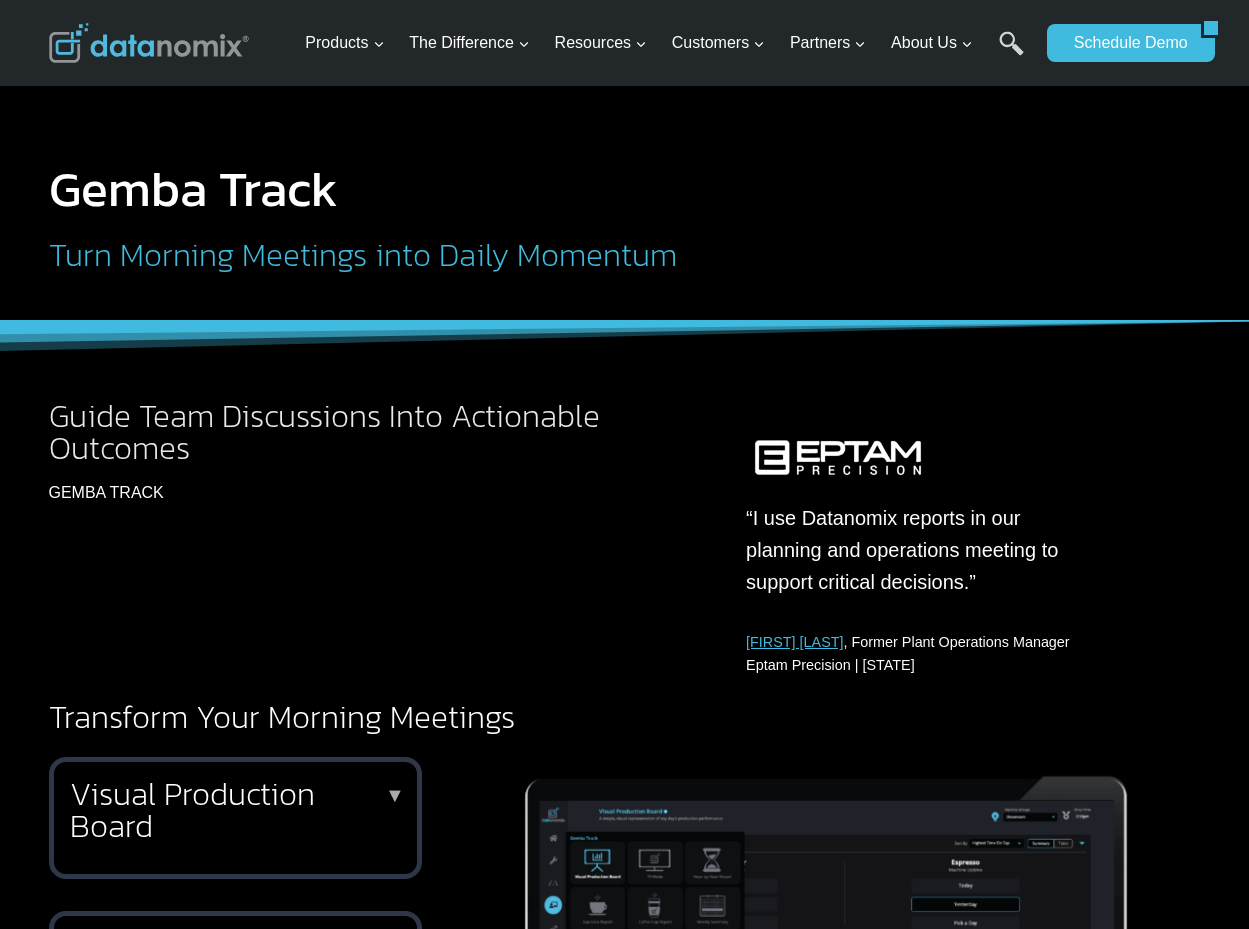 scroll, scrollTop: 1106, scrollLeft: 0, axis: vertical 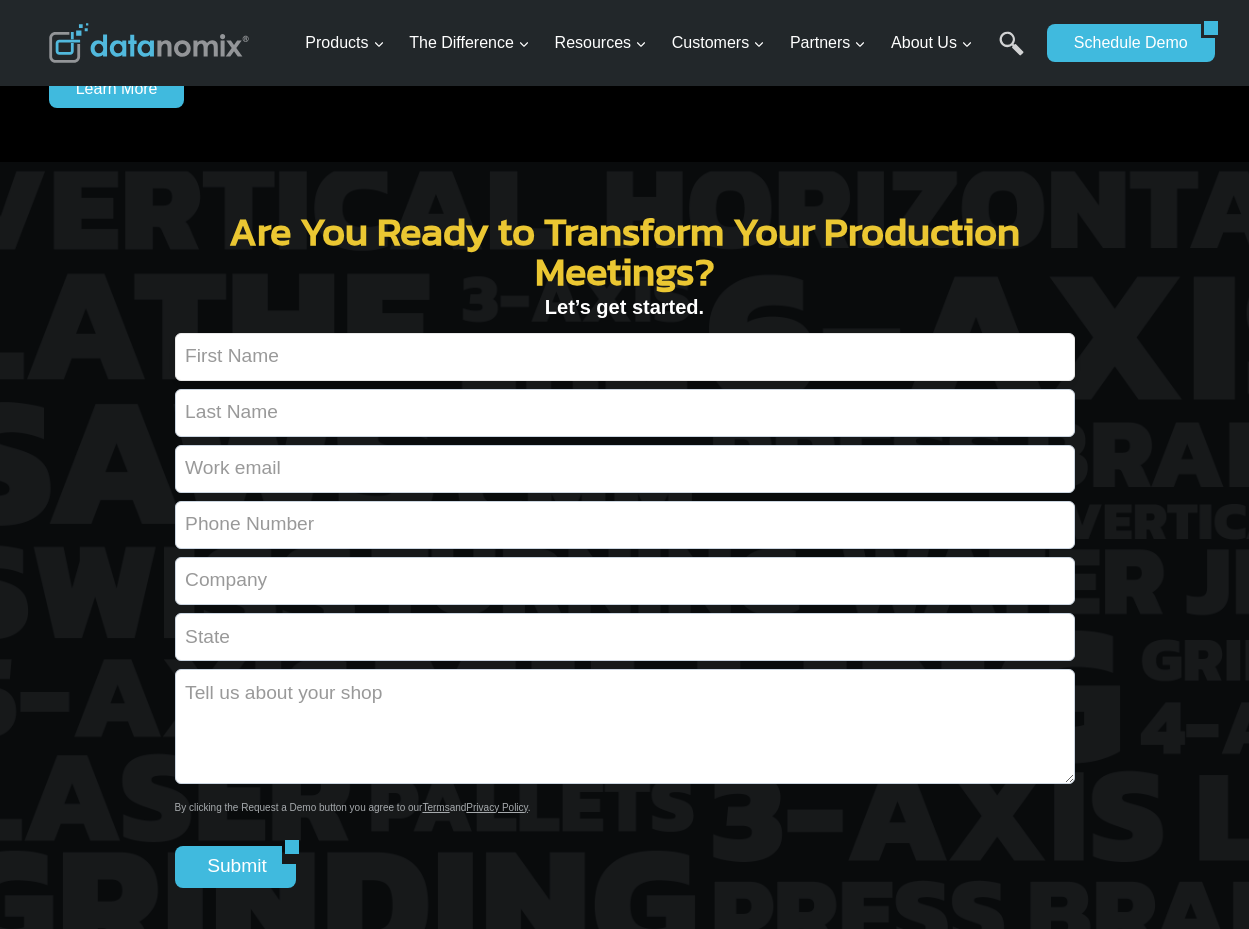 click at bounding box center (625, 357) 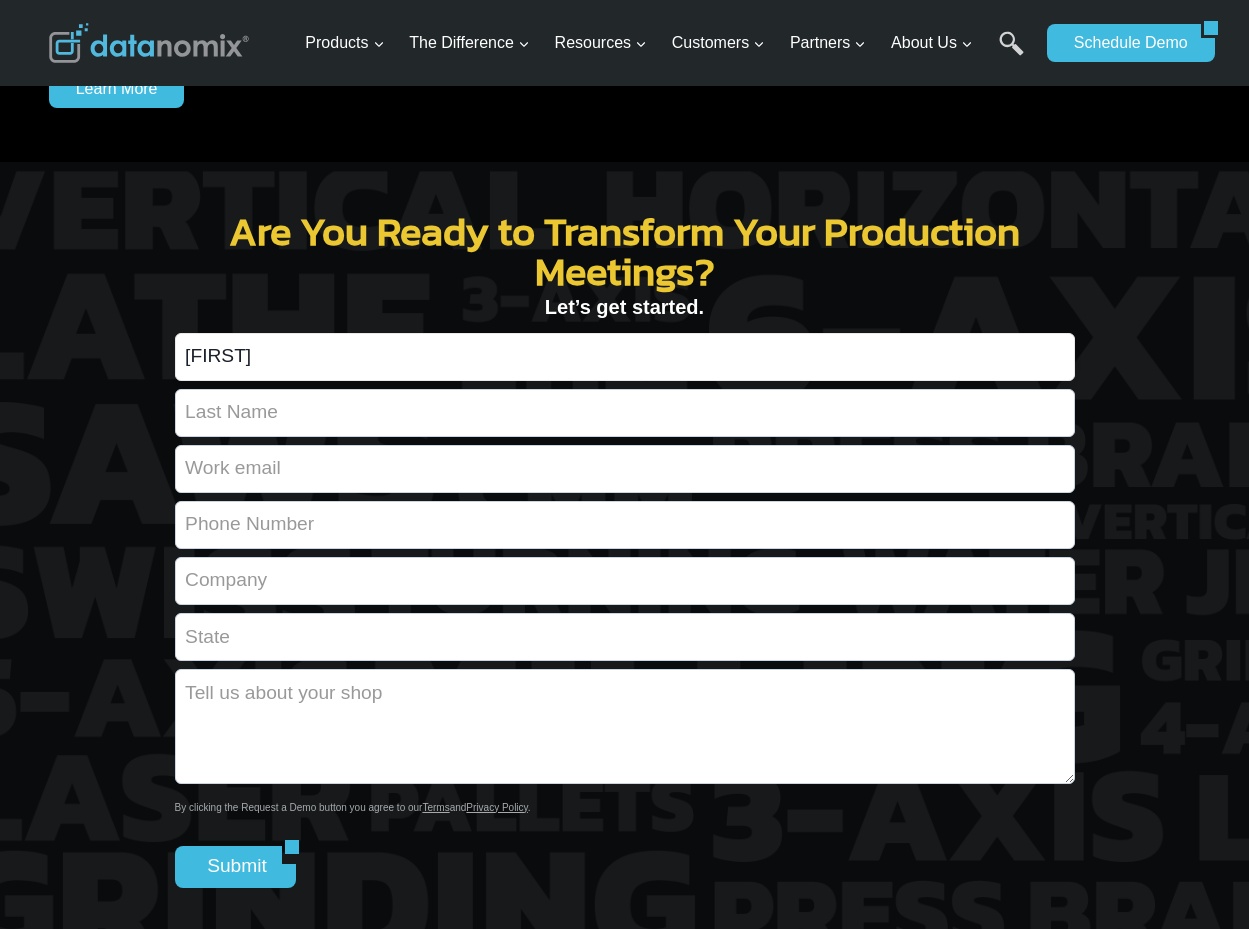 type on "[FIRST]" 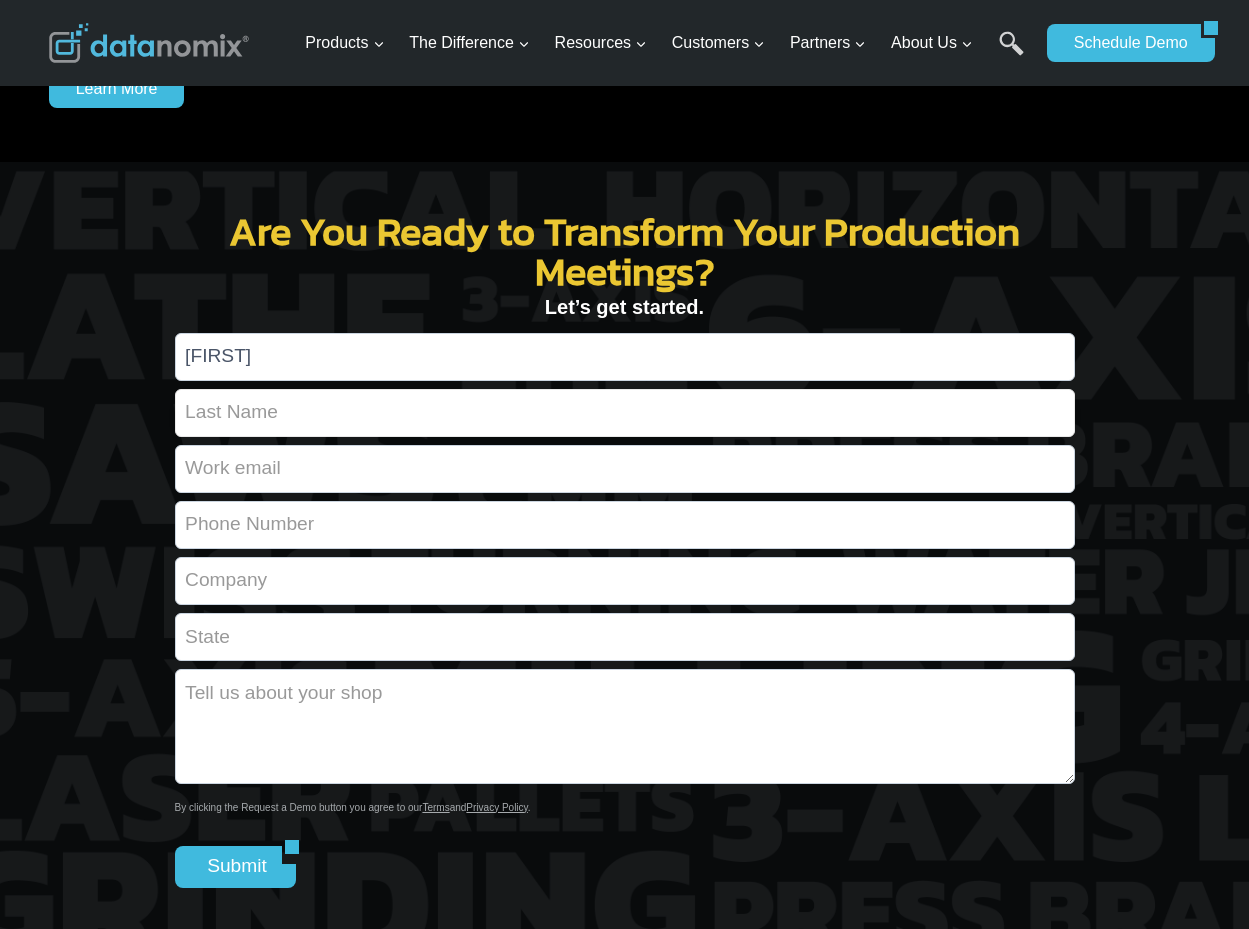 click at bounding box center (625, 413) 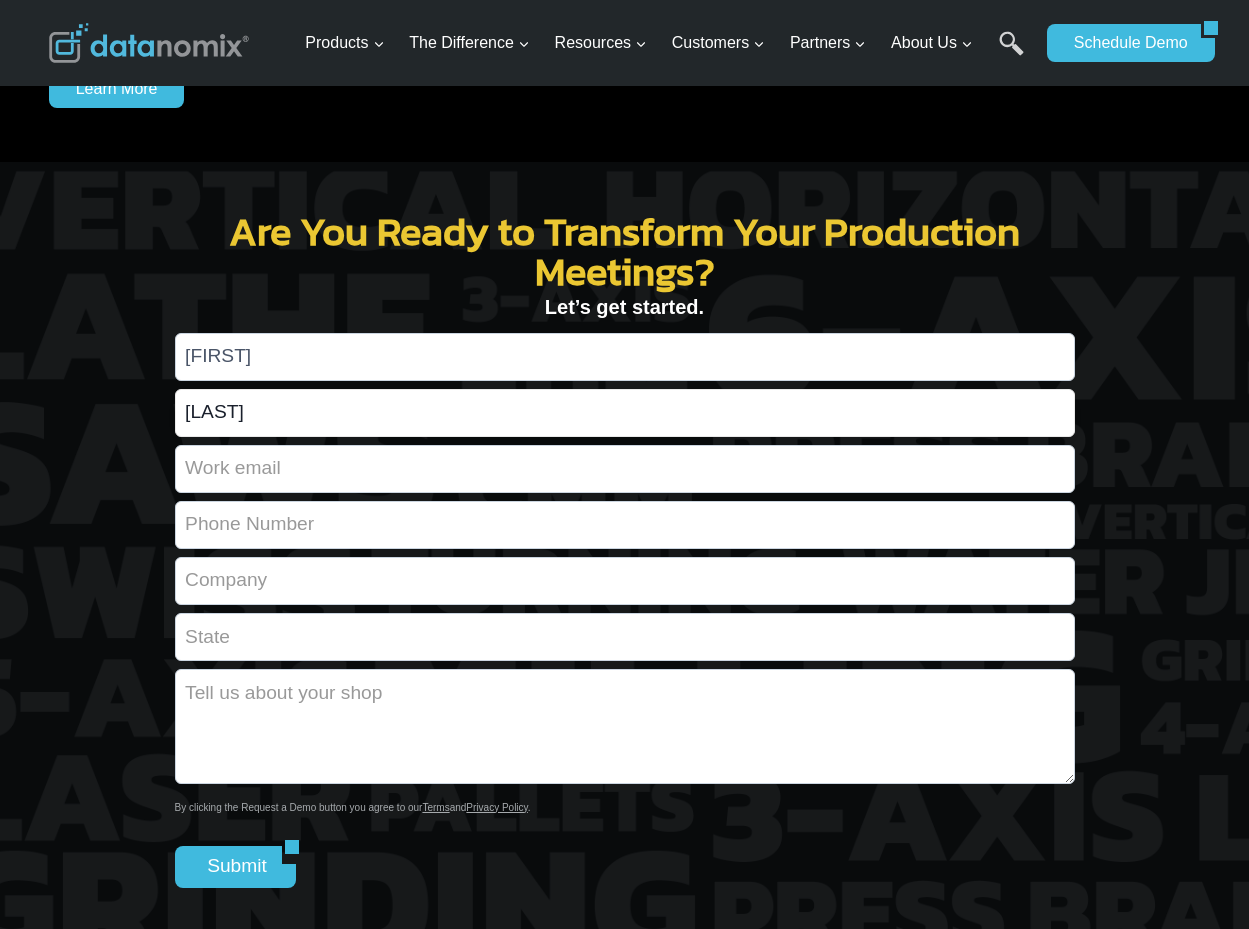 type on "[LAST]" 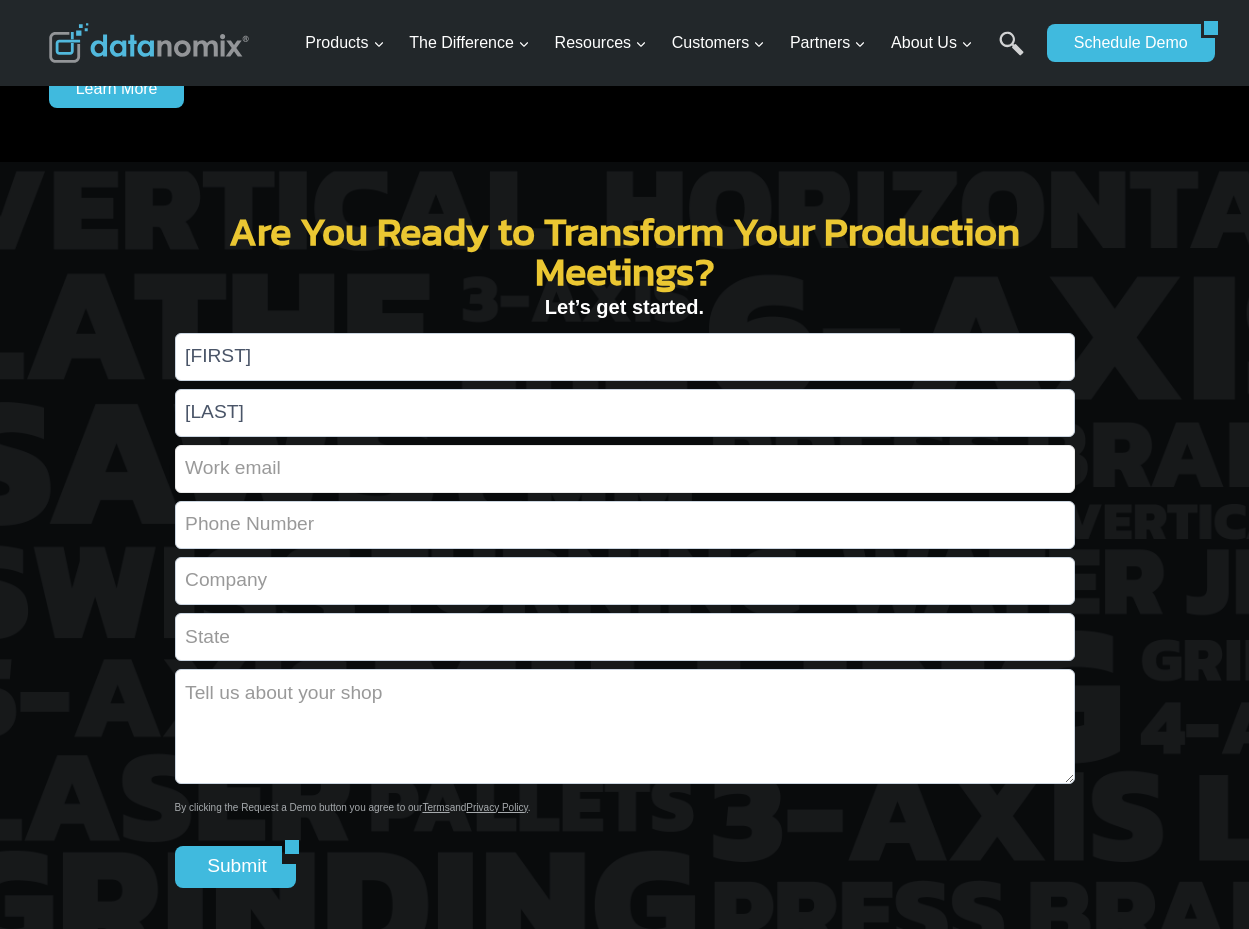 click at bounding box center [625, 469] 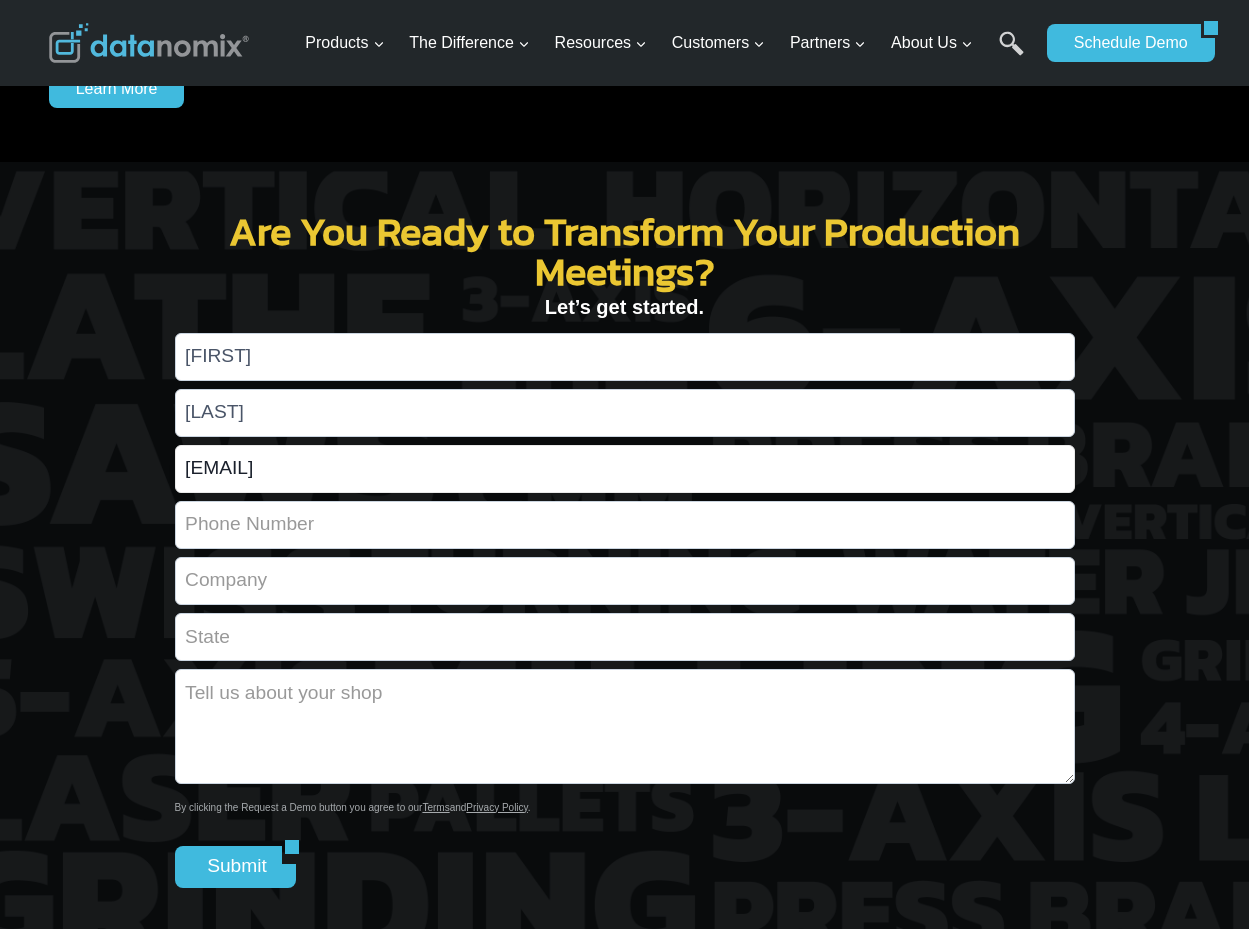 type on "[EMAIL]" 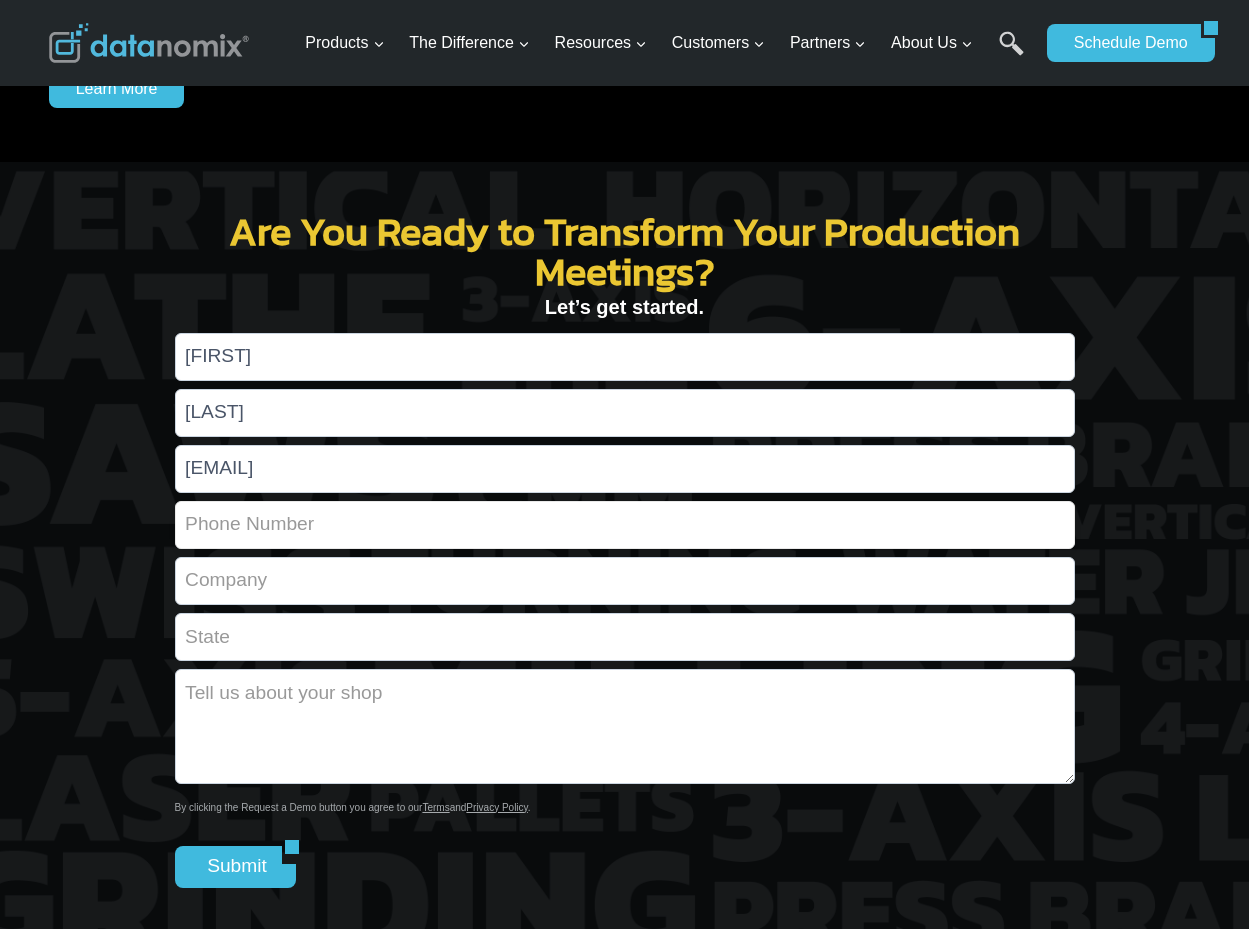 click at bounding box center (625, 525) 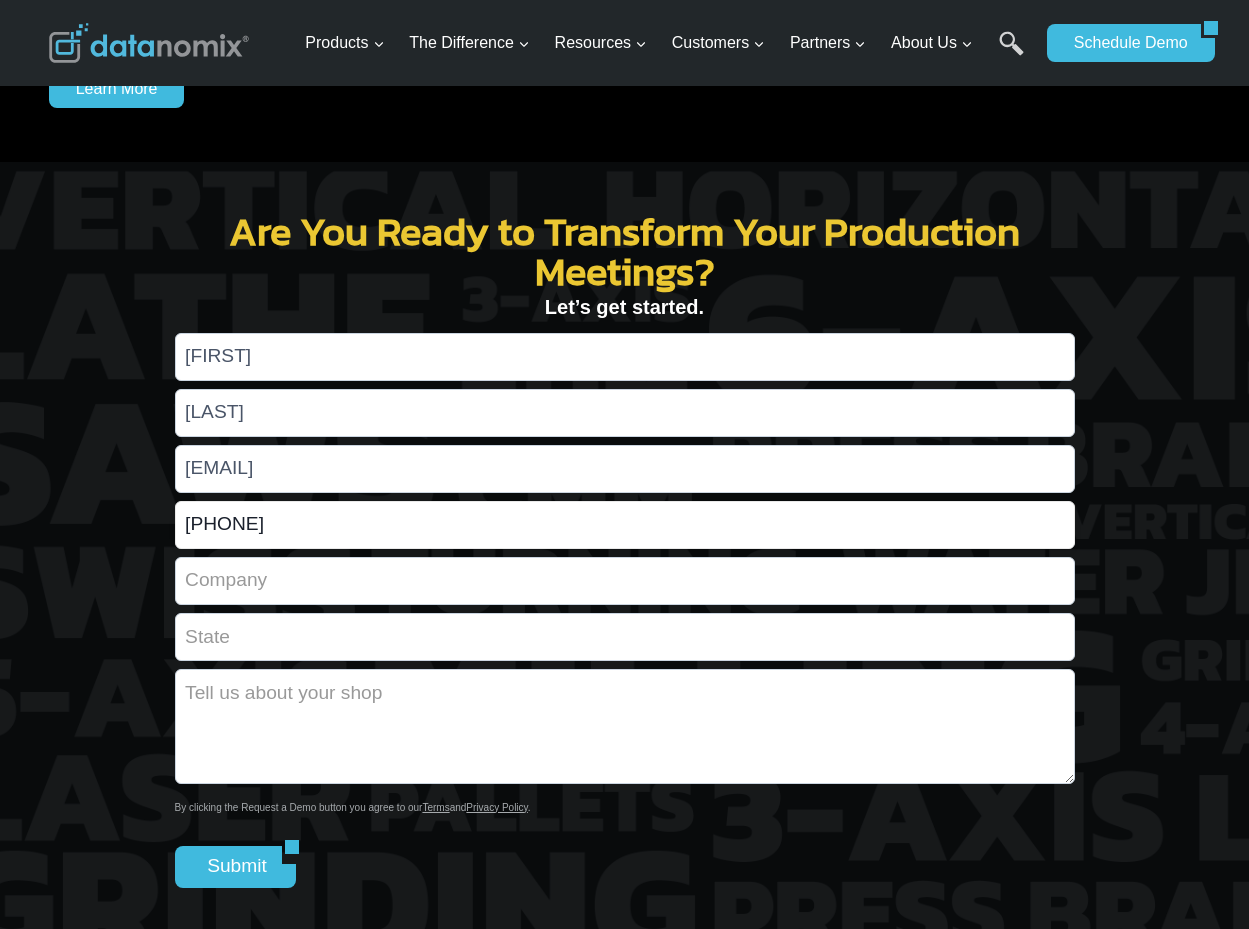 type on "[PHONE]" 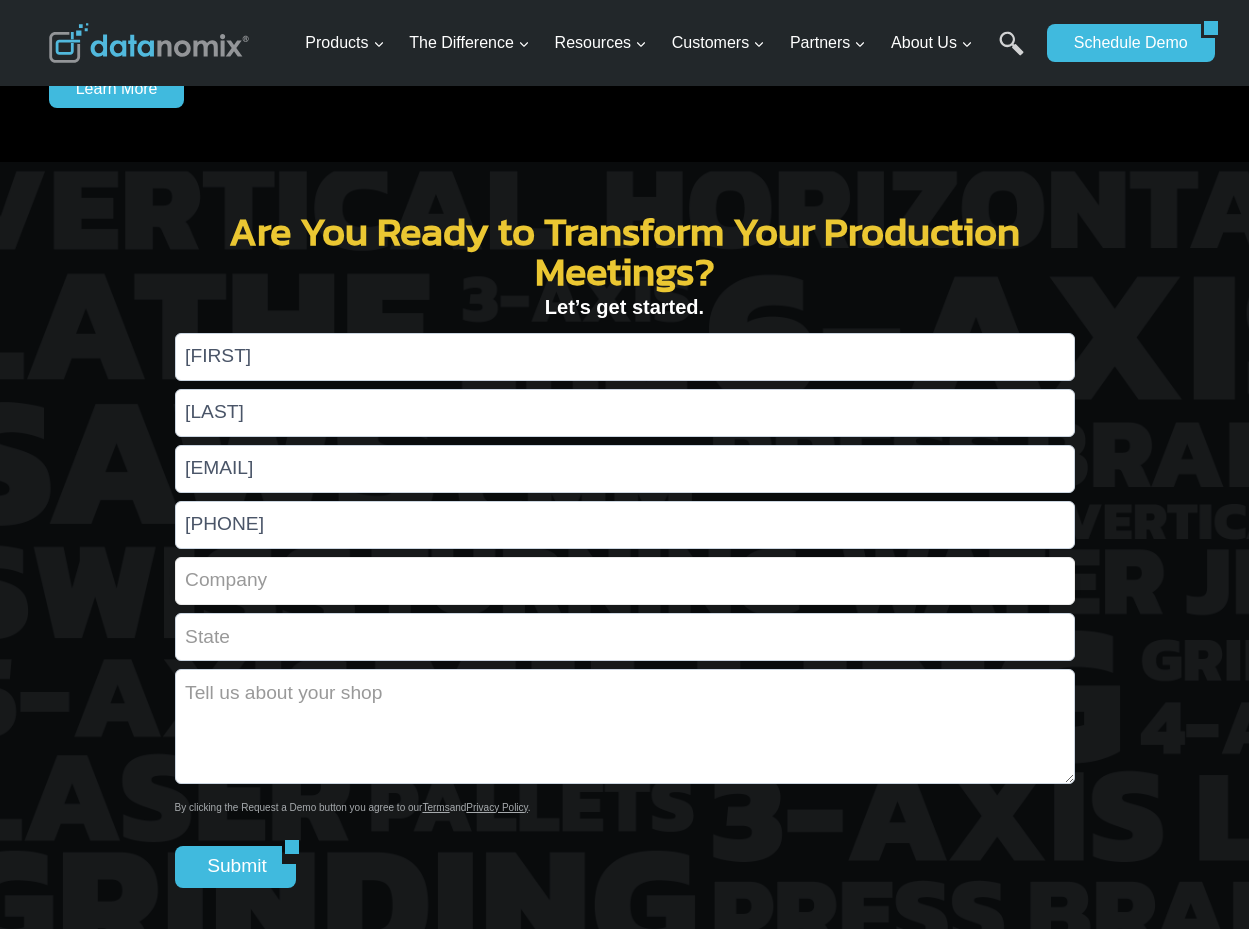 click at bounding box center [625, 581] 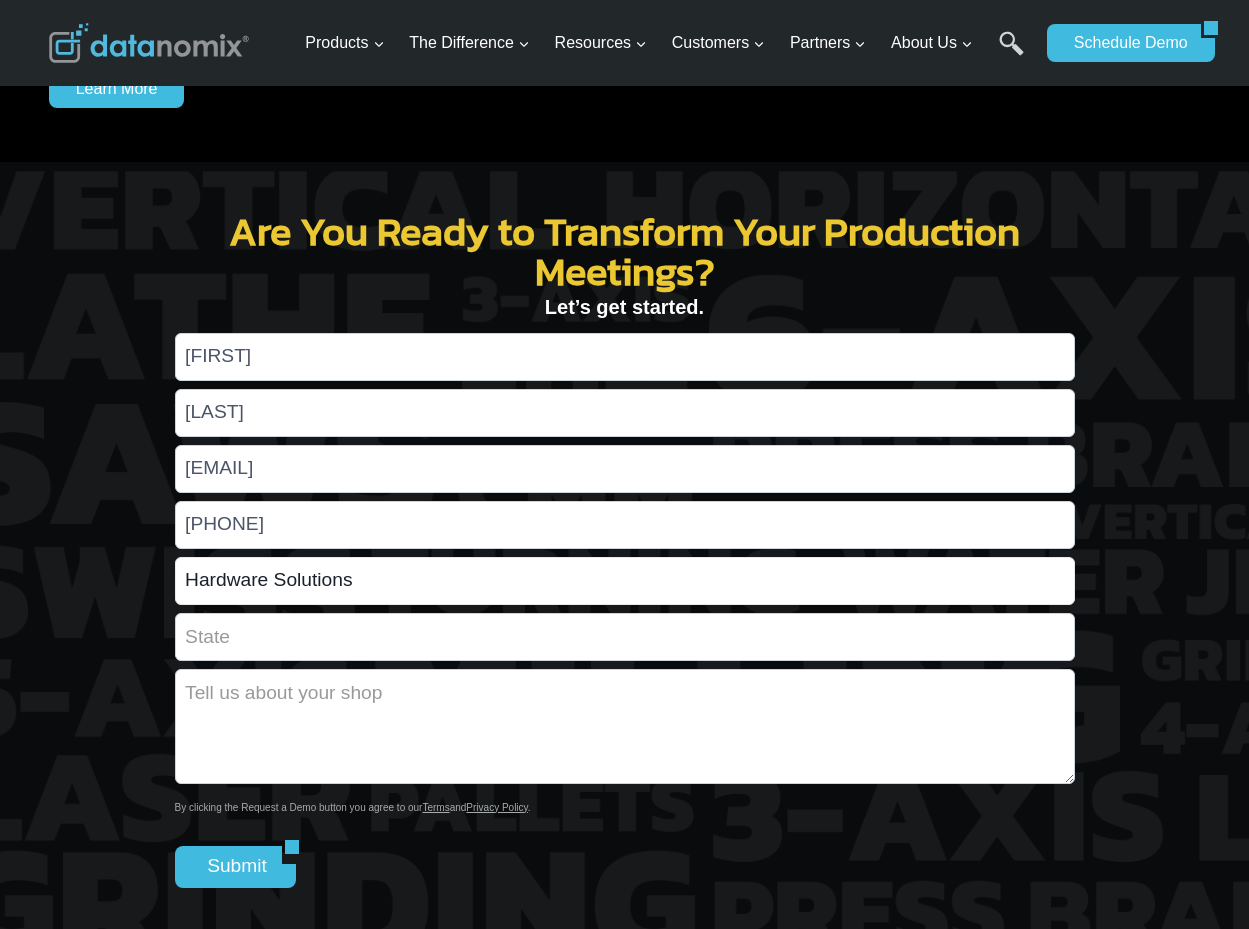 scroll, scrollTop: 2560, scrollLeft: 0, axis: vertical 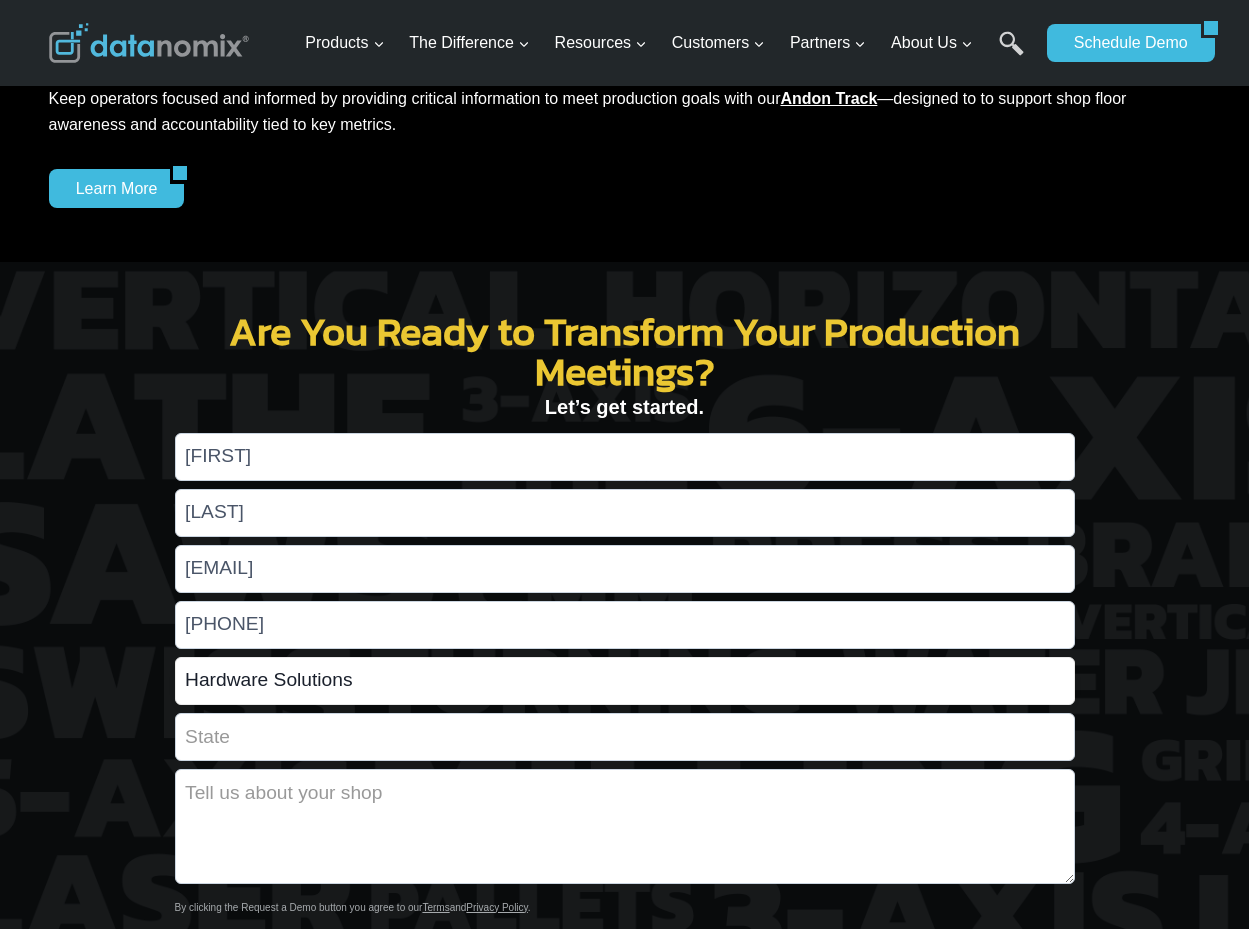 type on "Hardware Solutions" 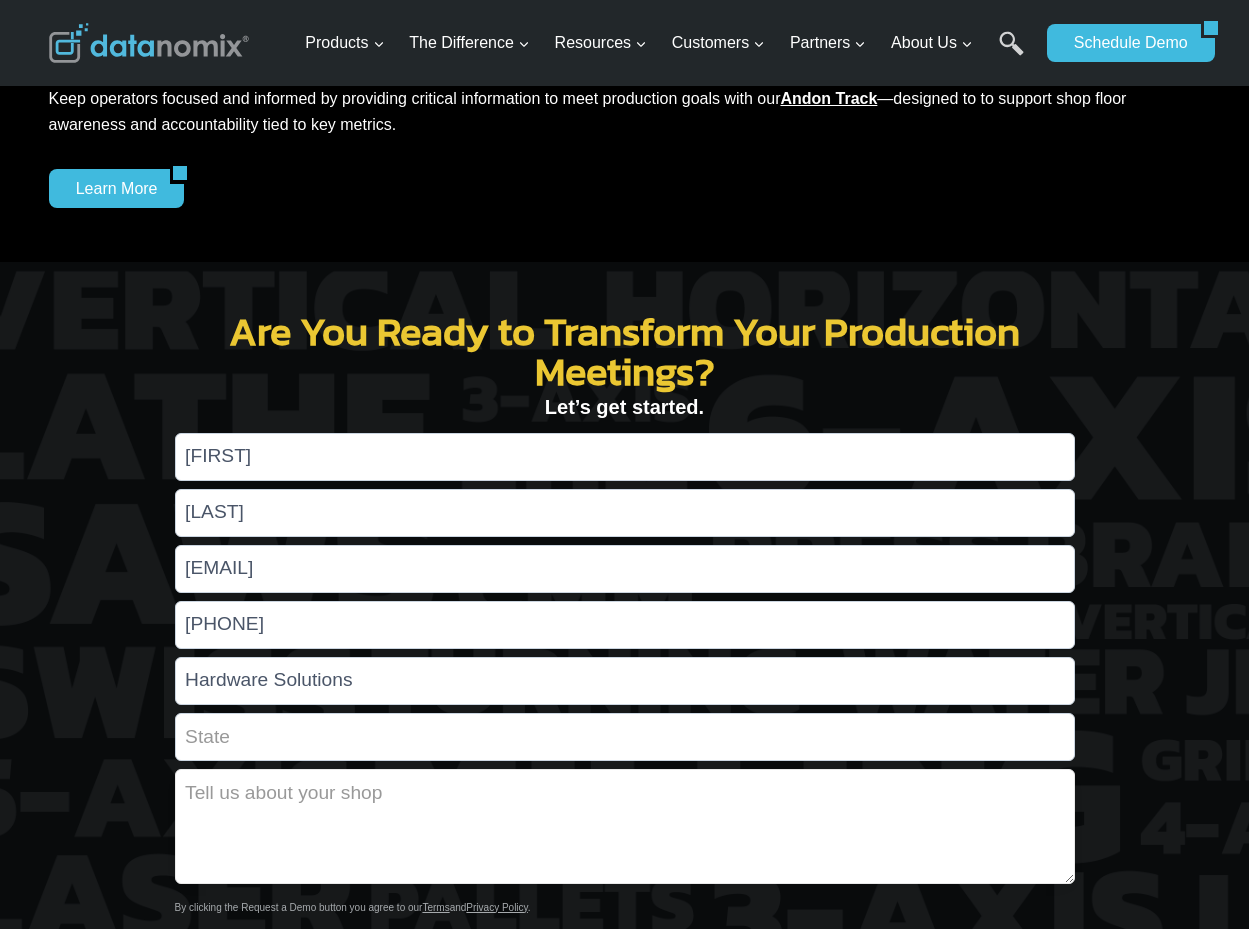 click at bounding box center [625, 826] 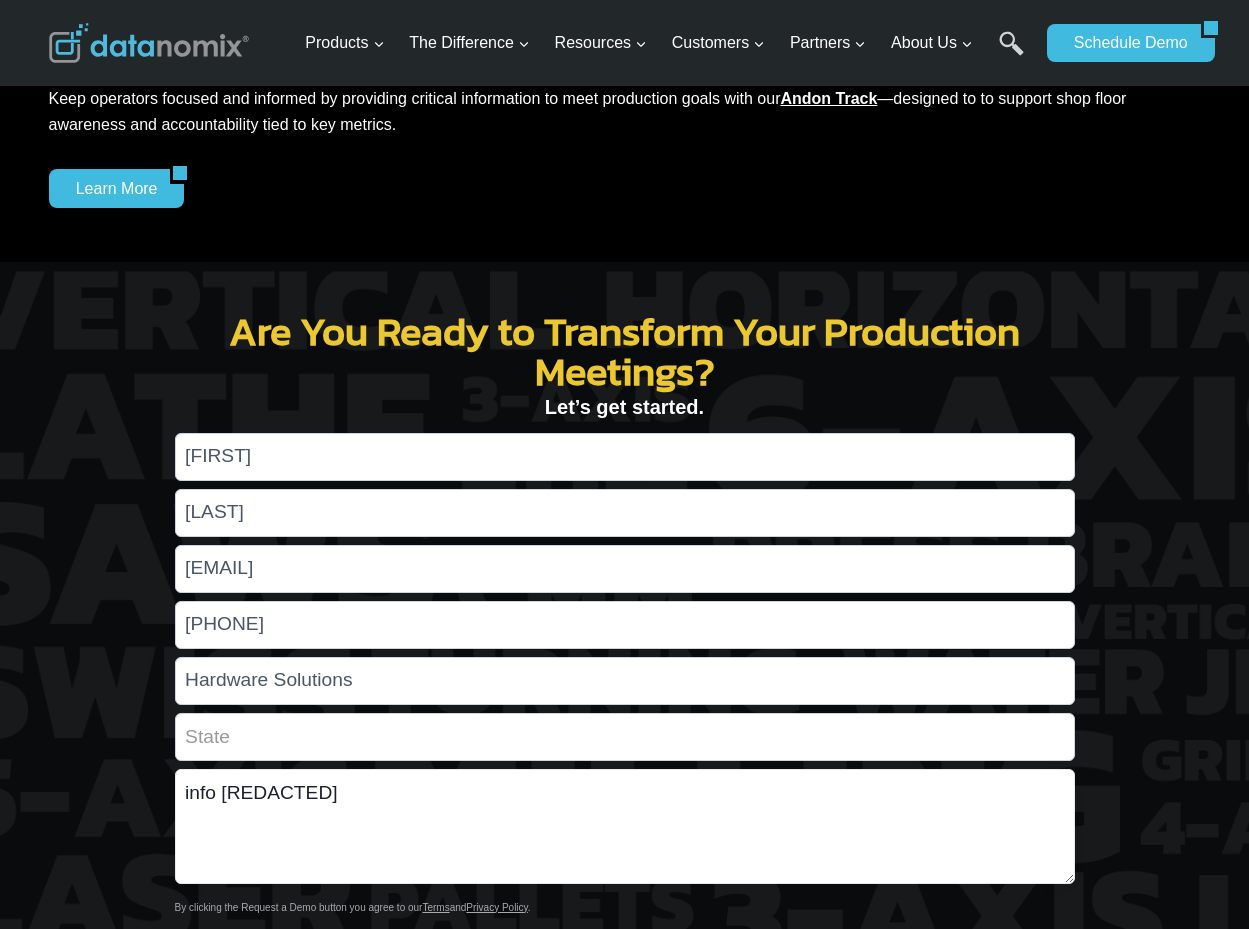 scroll, scrollTop: 3391, scrollLeft: 0, axis: vertical 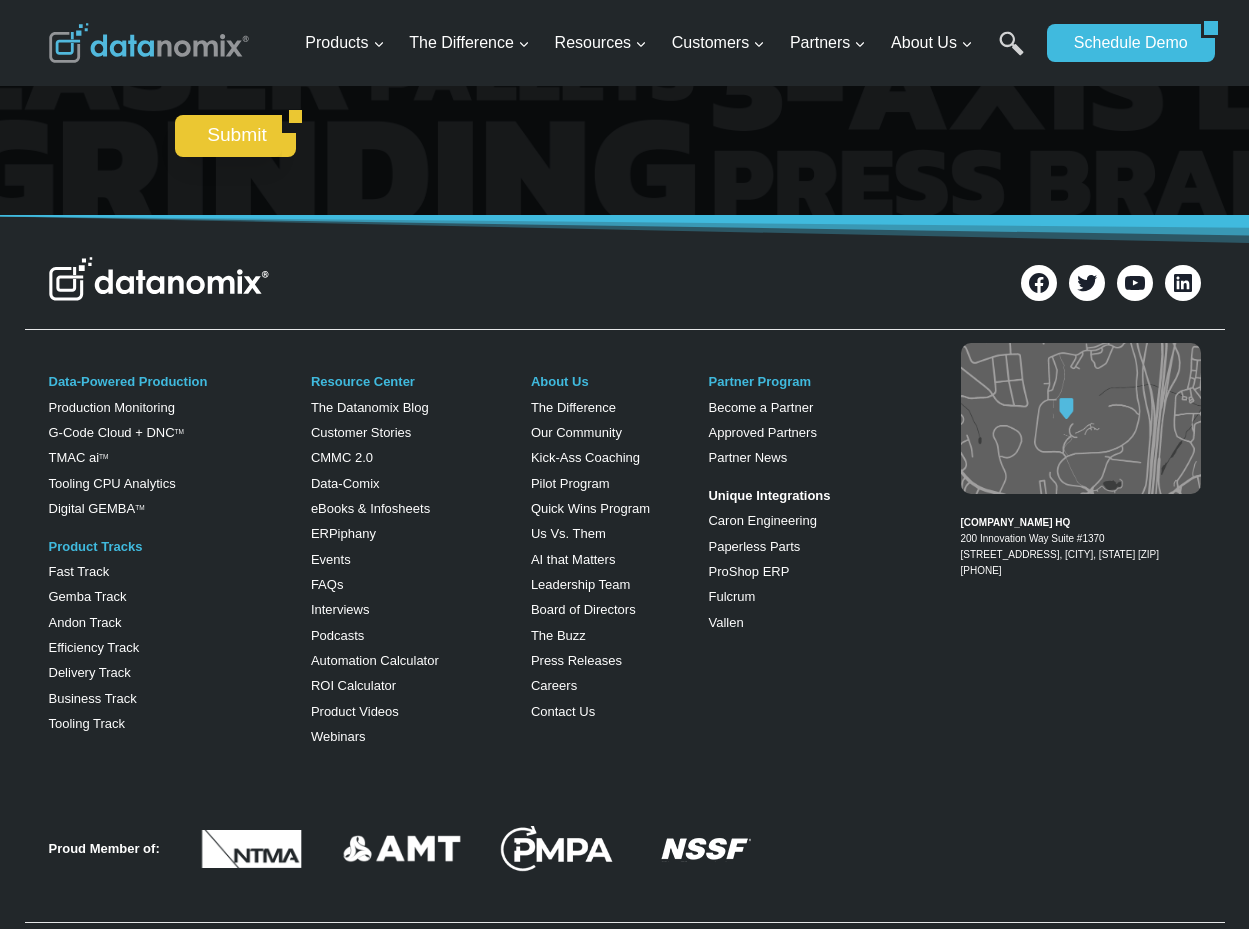 type on "info [REDACTED]" 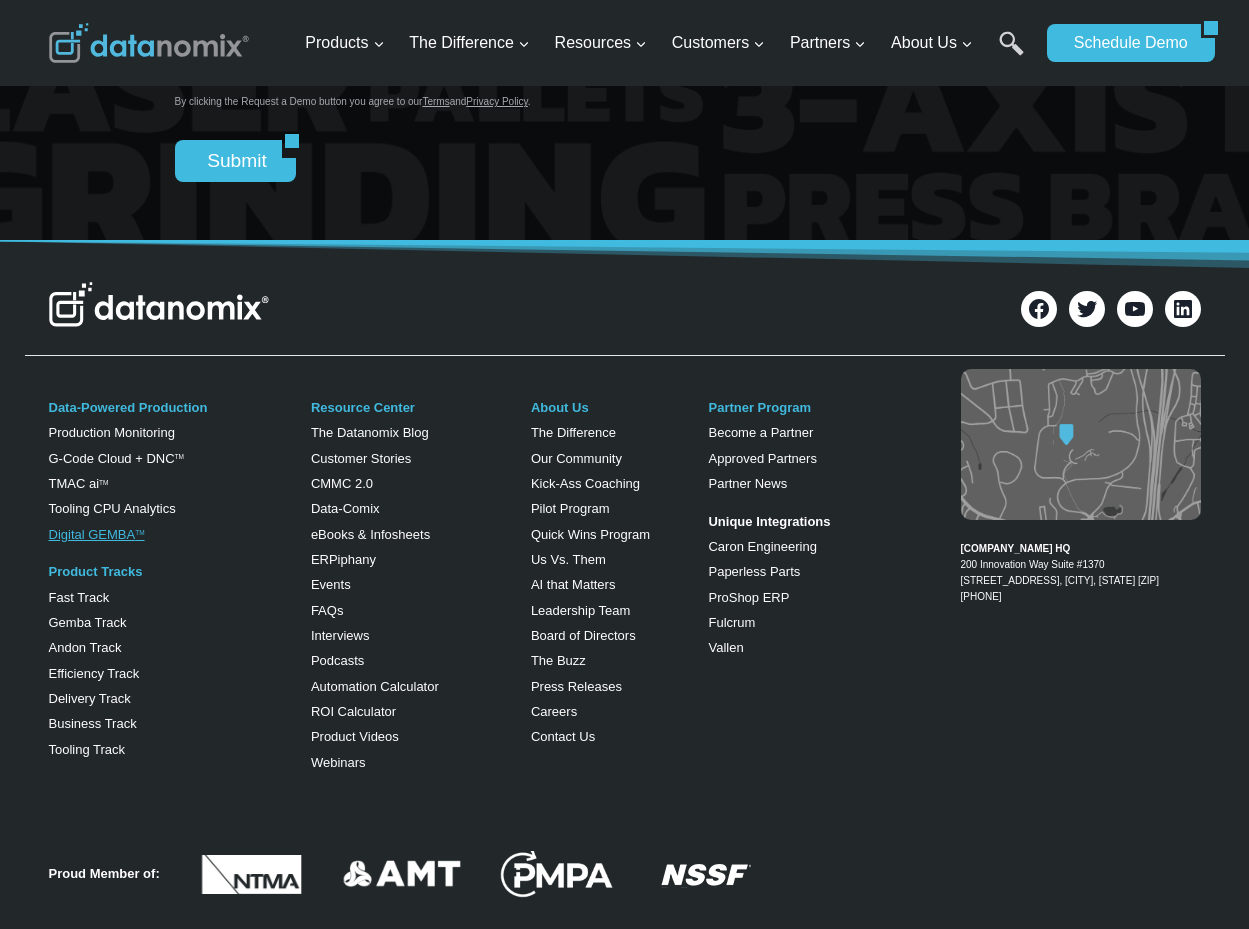 click on "Digital GEMBA TM" at bounding box center [97, 534] 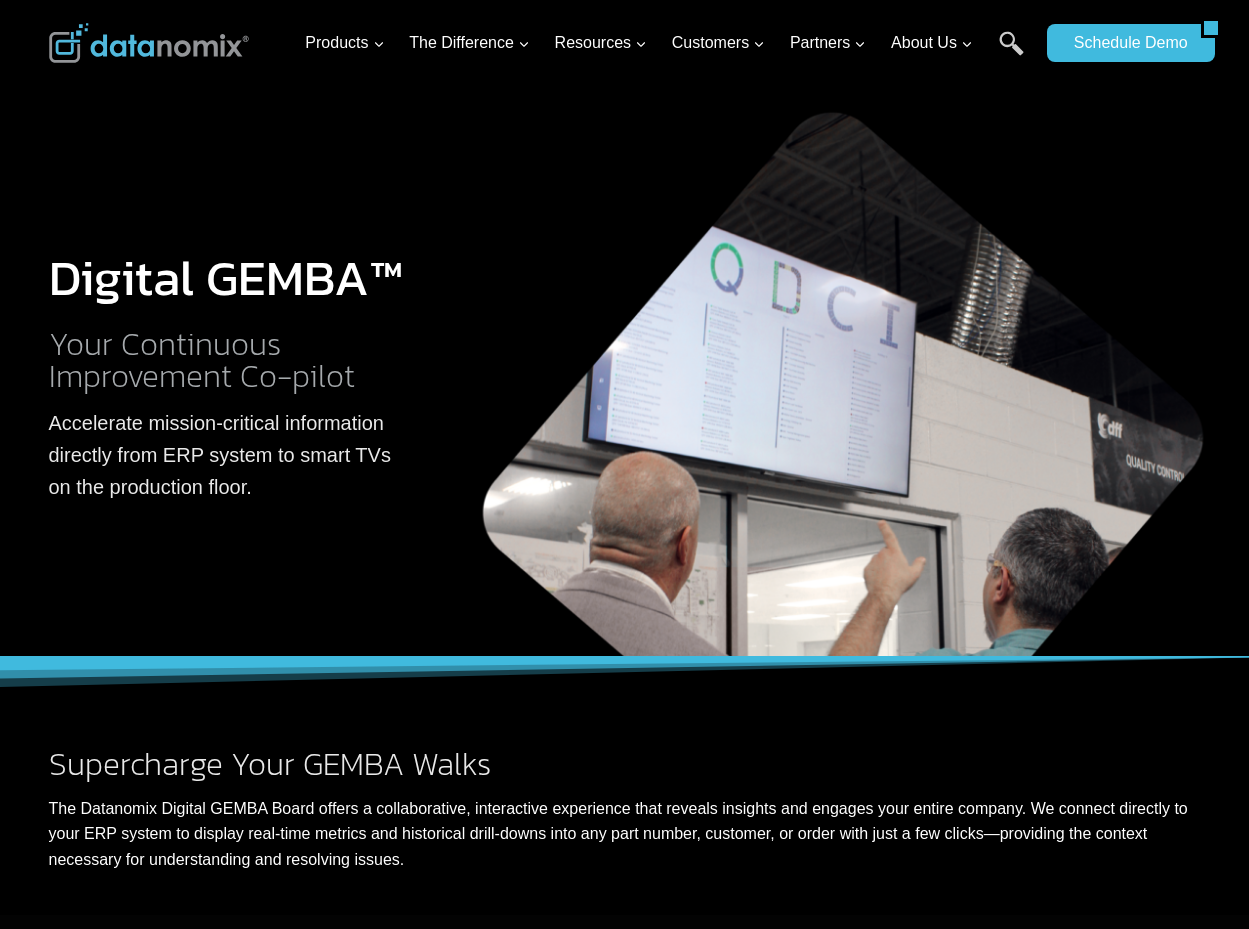 scroll, scrollTop: 0, scrollLeft: 0, axis: both 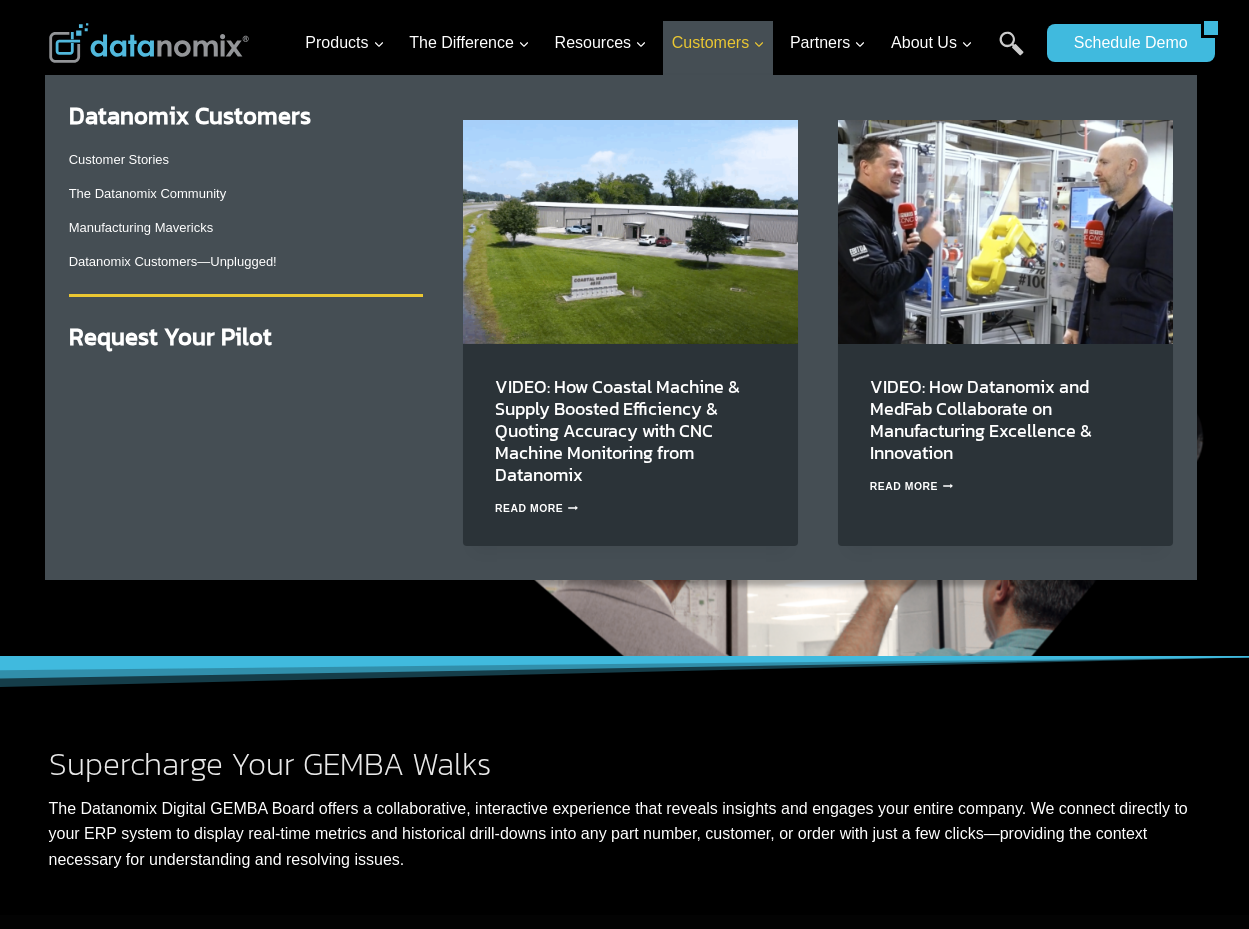 click on "Customers Expand" at bounding box center [718, 43] 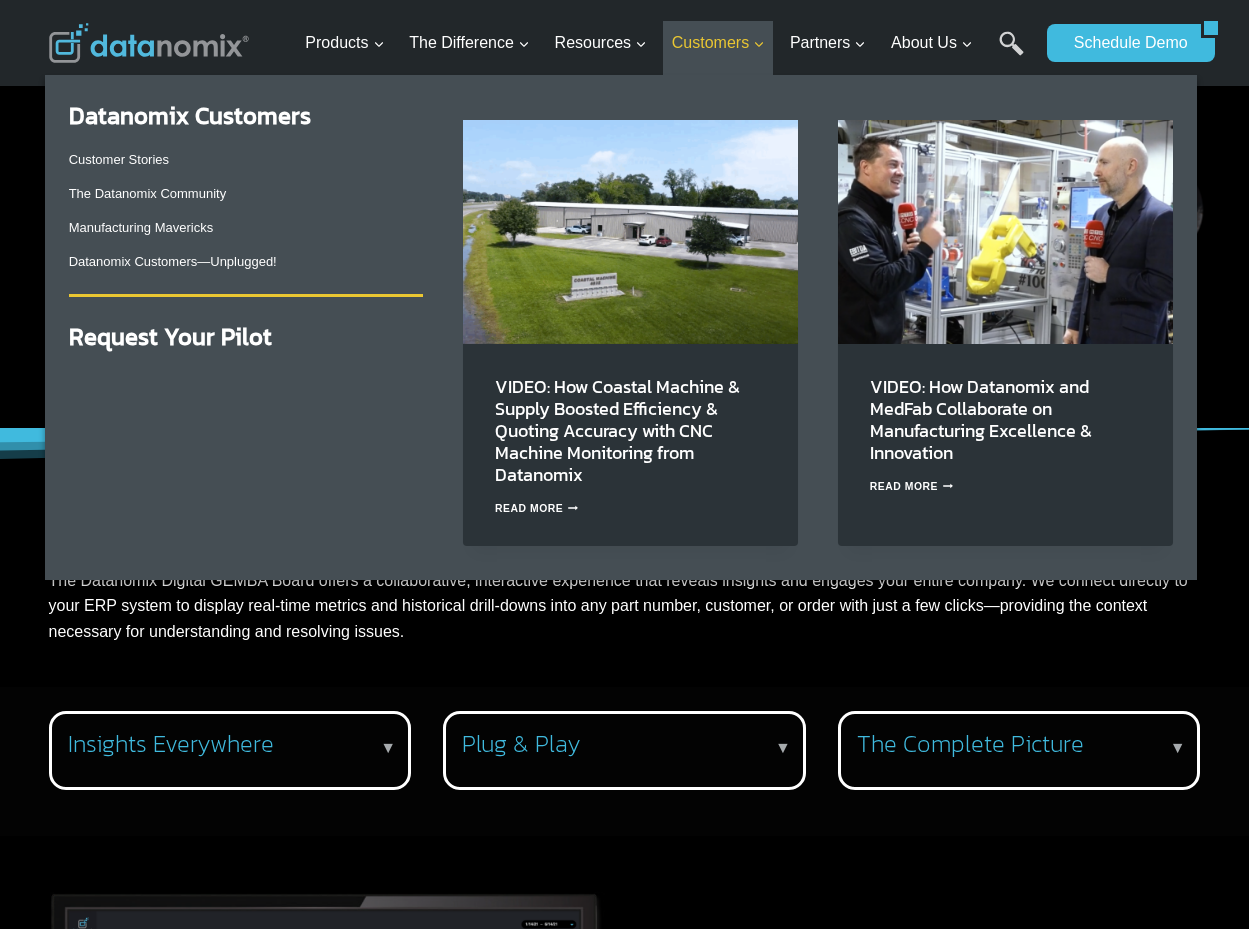 scroll, scrollTop: 419, scrollLeft: 0, axis: vertical 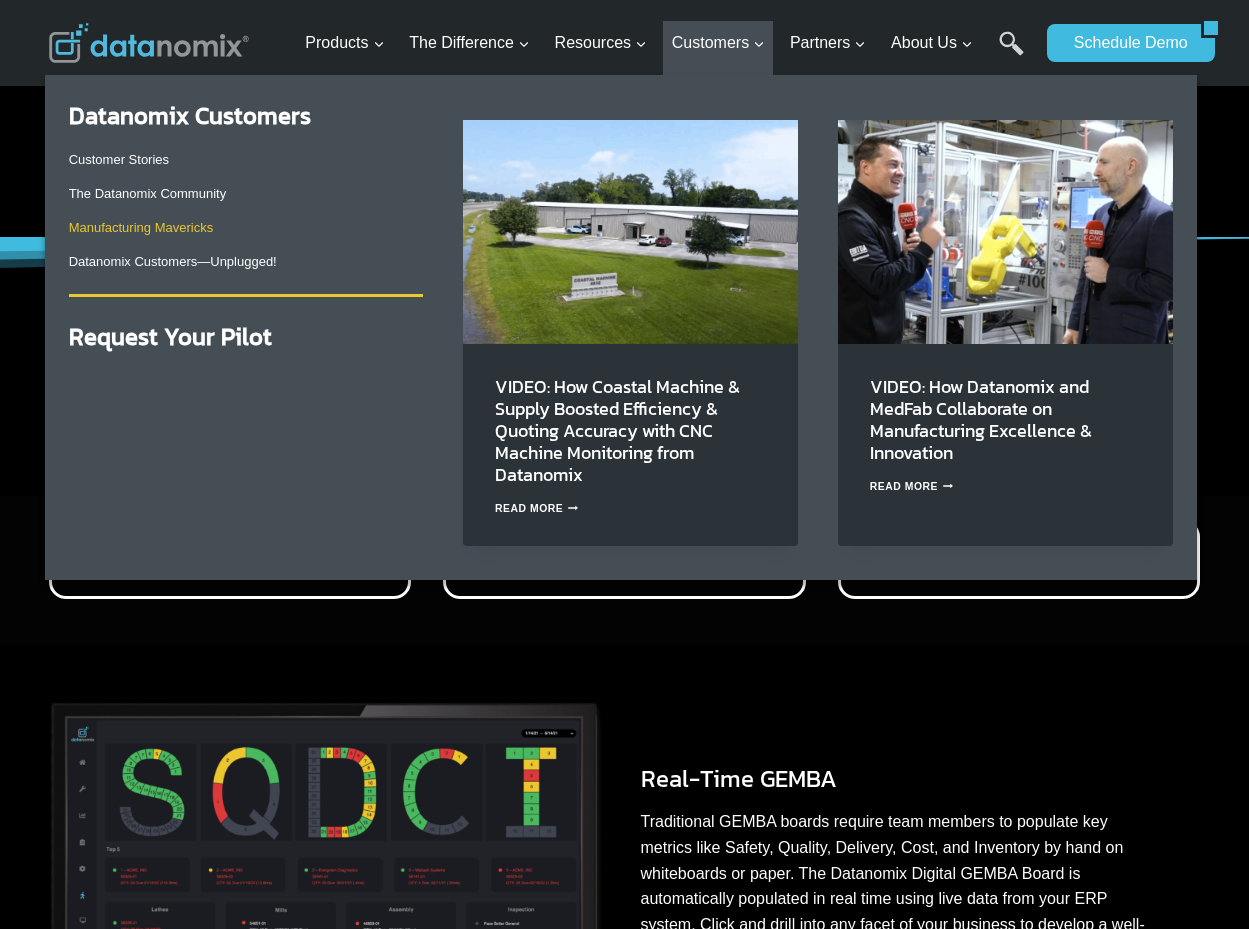 click on "Manufacturing Mavericks" at bounding box center (141, 227) 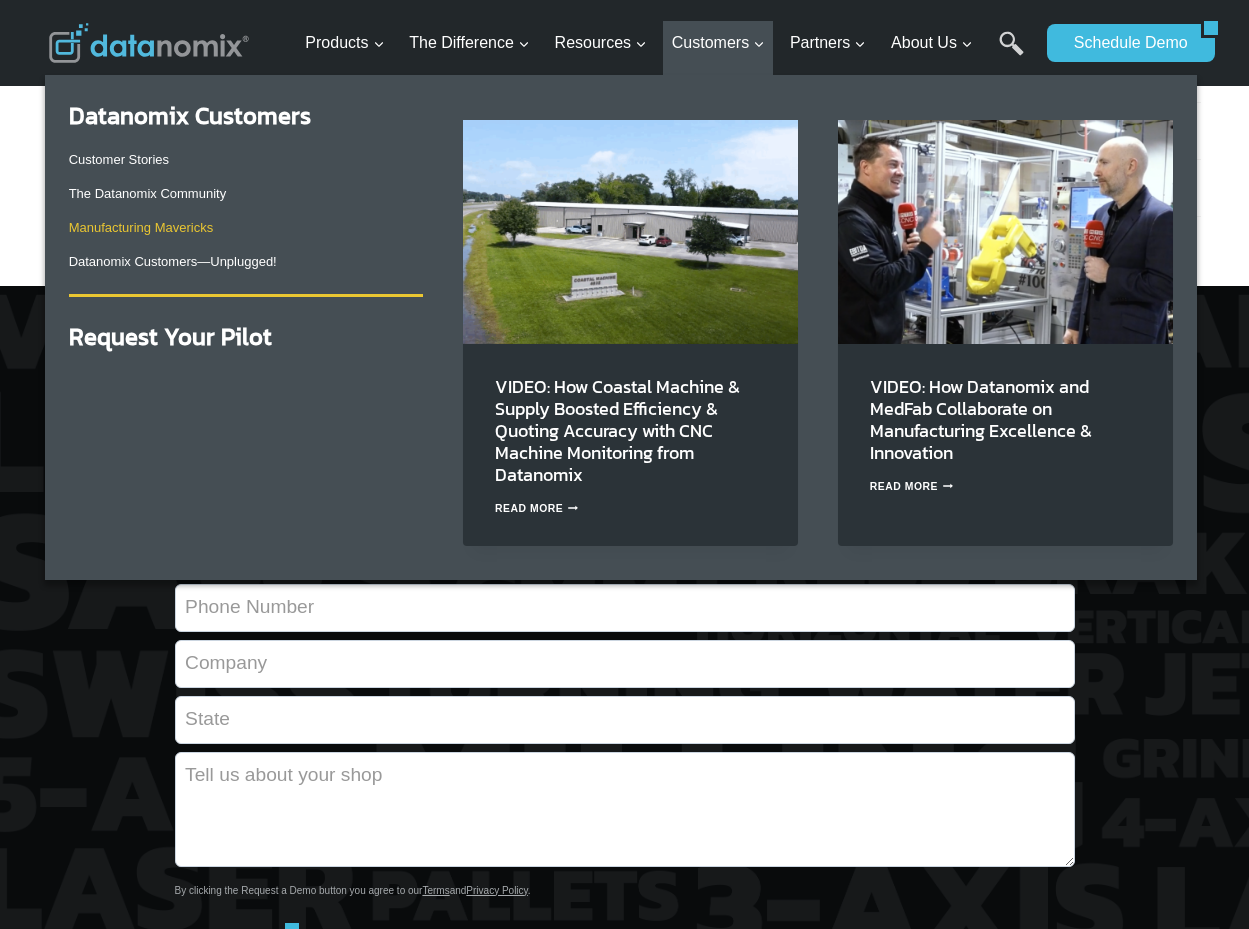 scroll, scrollTop: 2067, scrollLeft: 0, axis: vertical 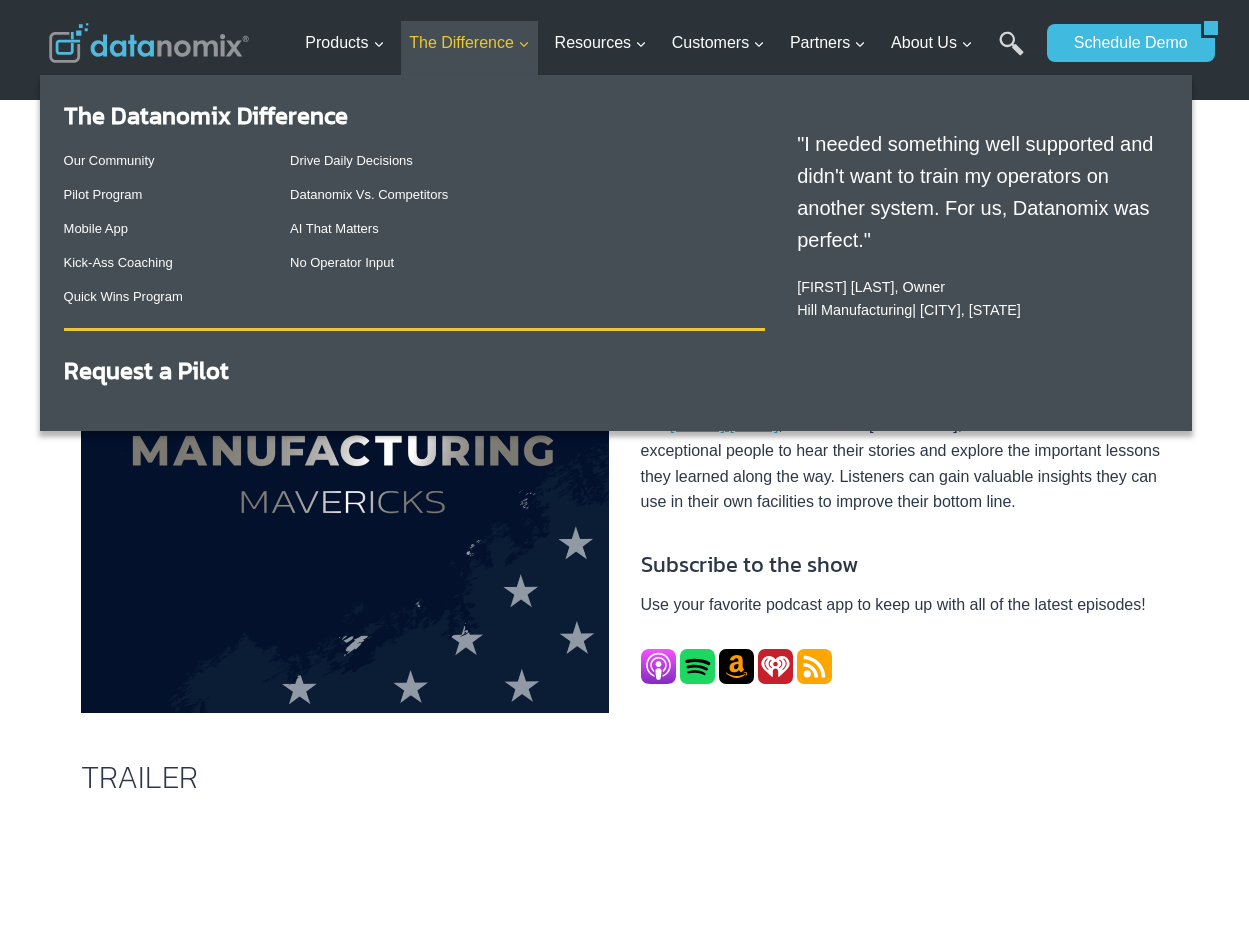 click on "The Difference Expand" at bounding box center (469, 43) 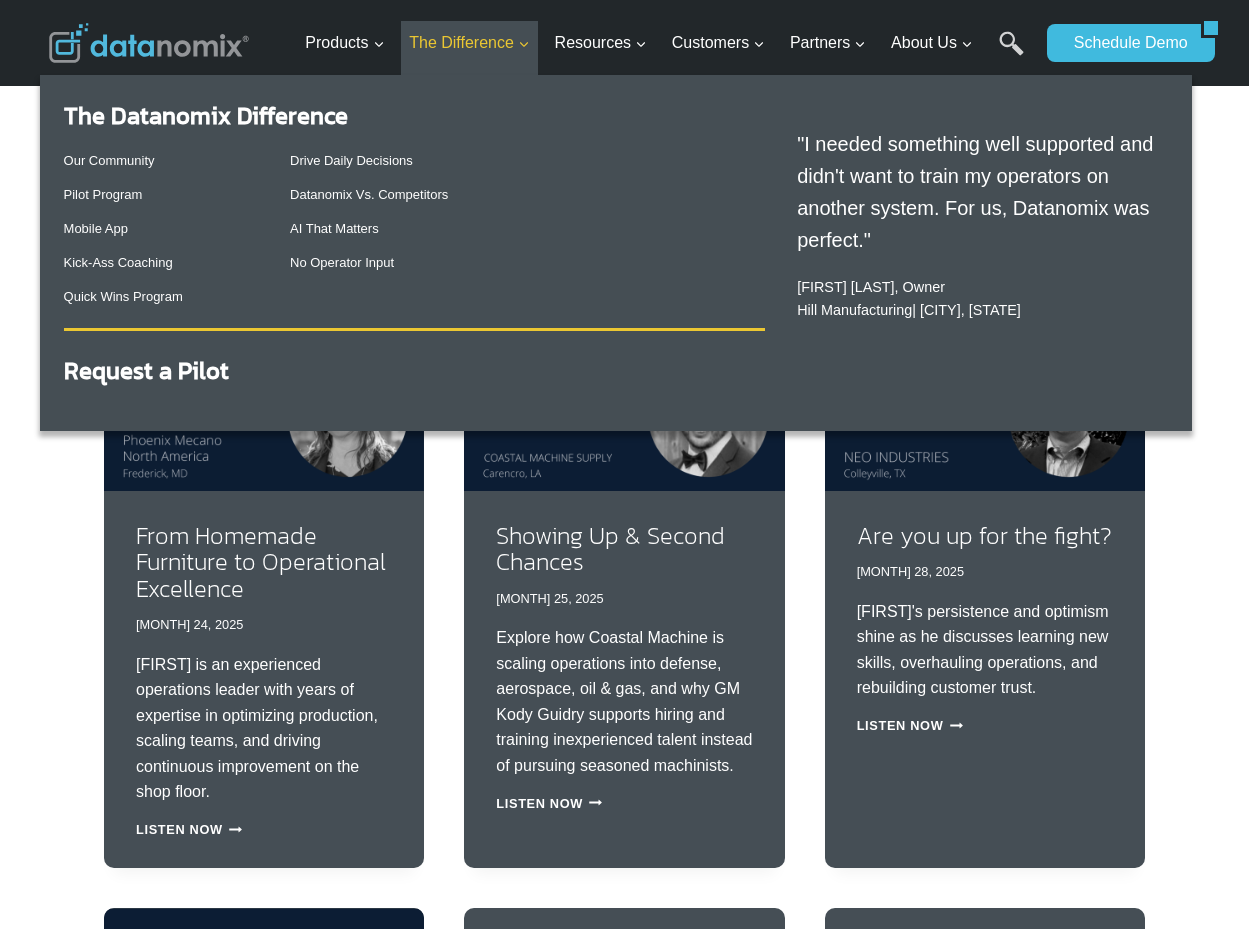 scroll, scrollTop: 93, scrollLeft: 0, axis: vertical 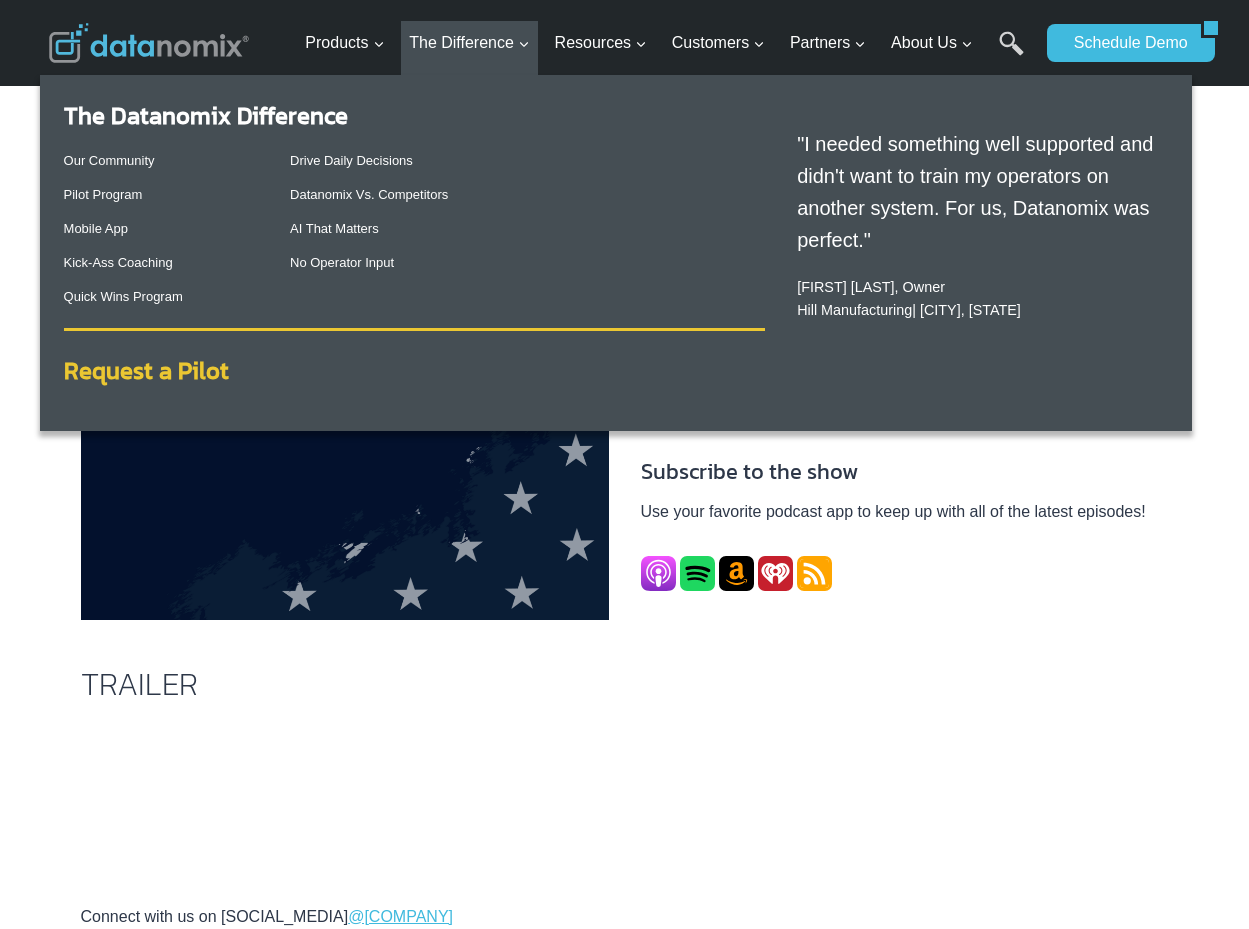 click on "Request a Pilot" at bounding box center [146, 370] 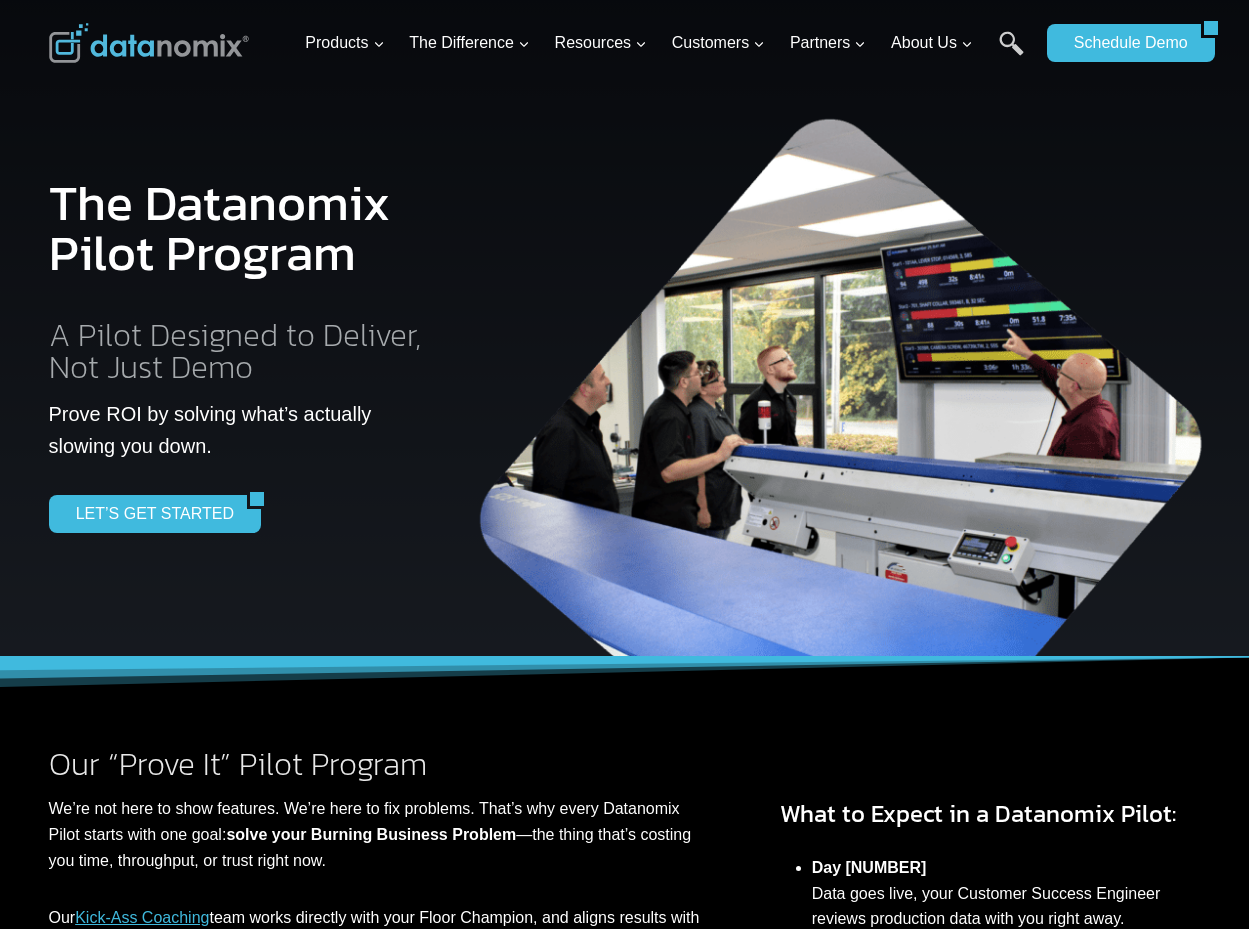 scroll, scrollTop: 0, scrollLeft: 0, axis: both 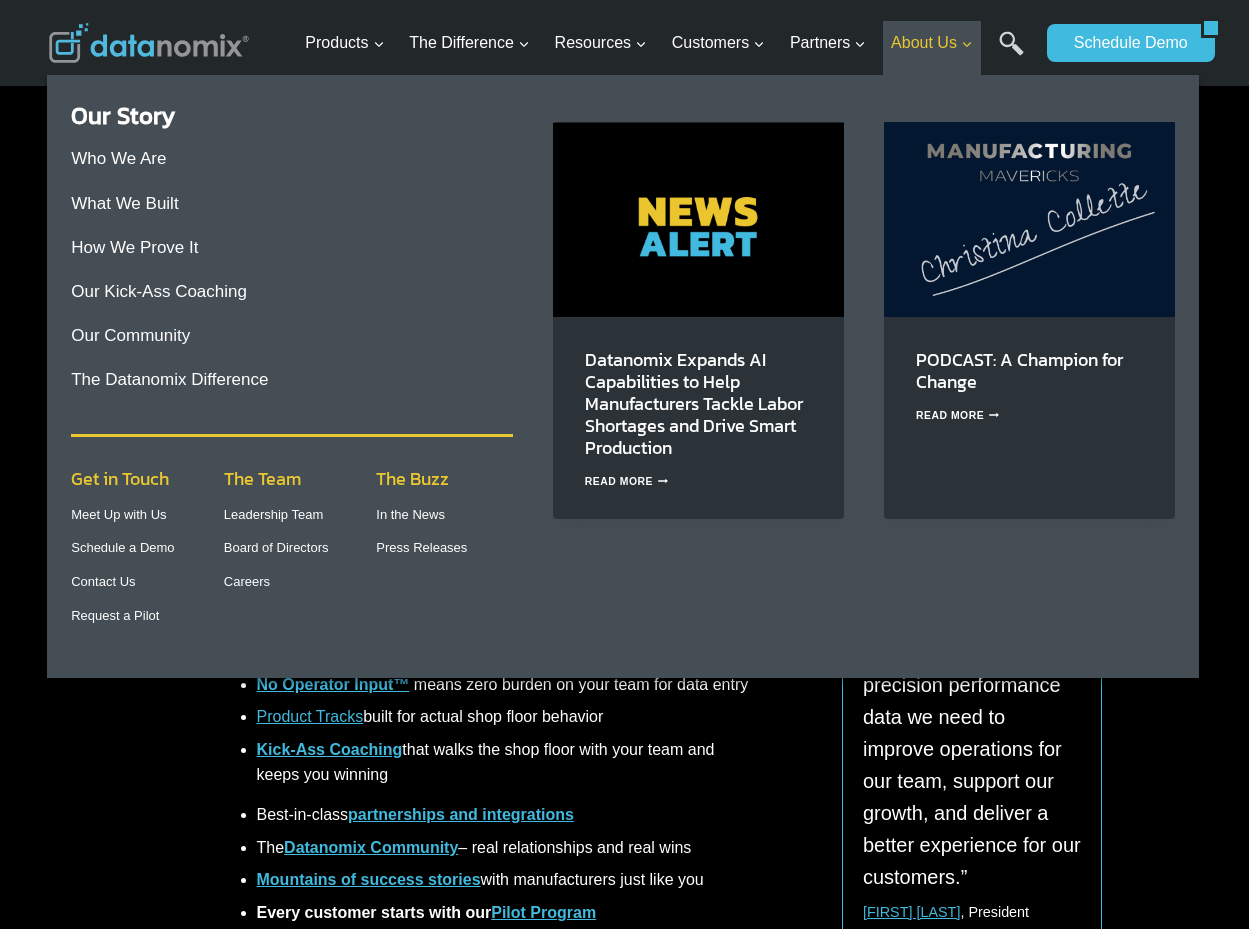 click on "About Us Expand" at bounding box center (932, 43) 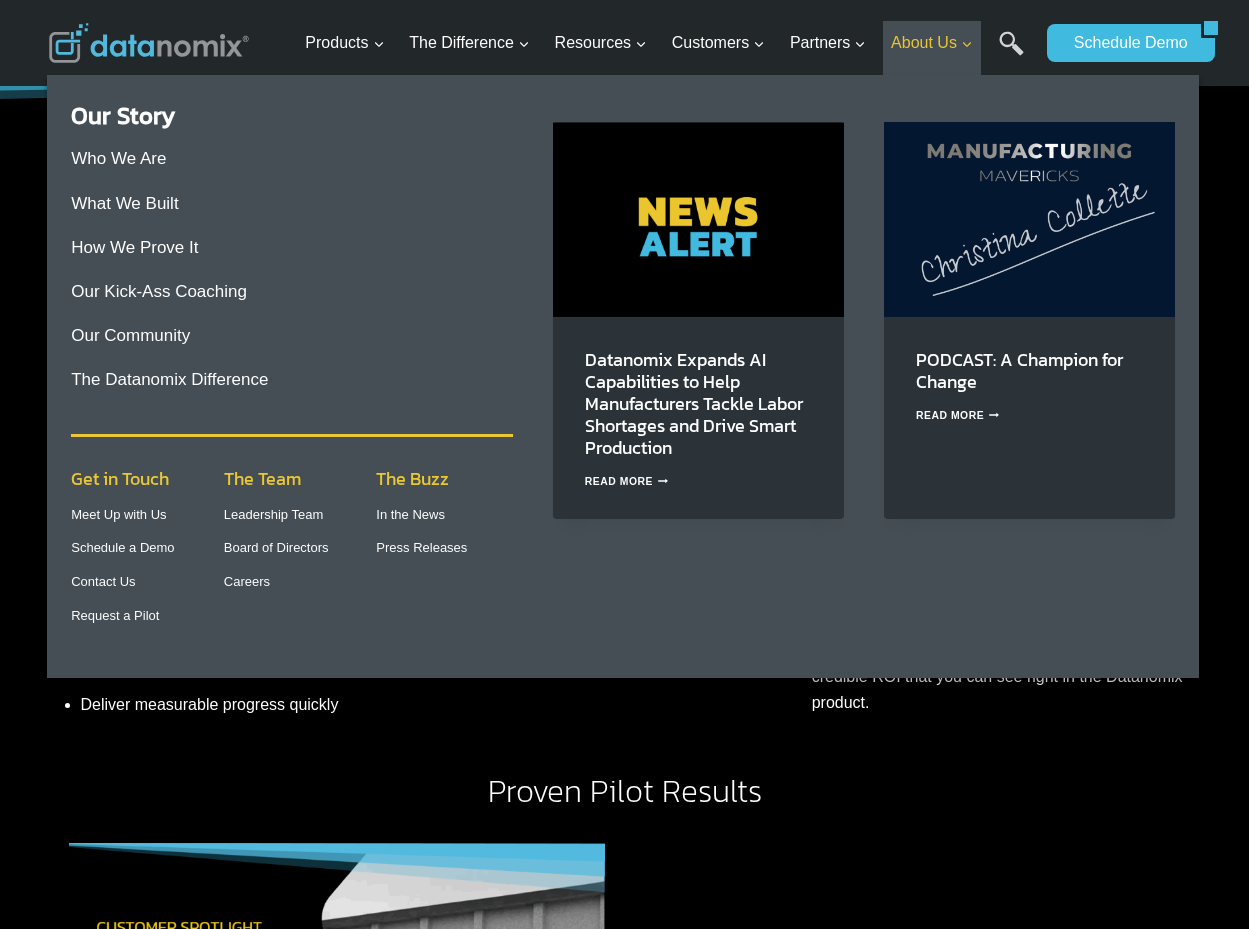 scroll, scrollTop: 667, scrollLeft: 0, axis: vertical 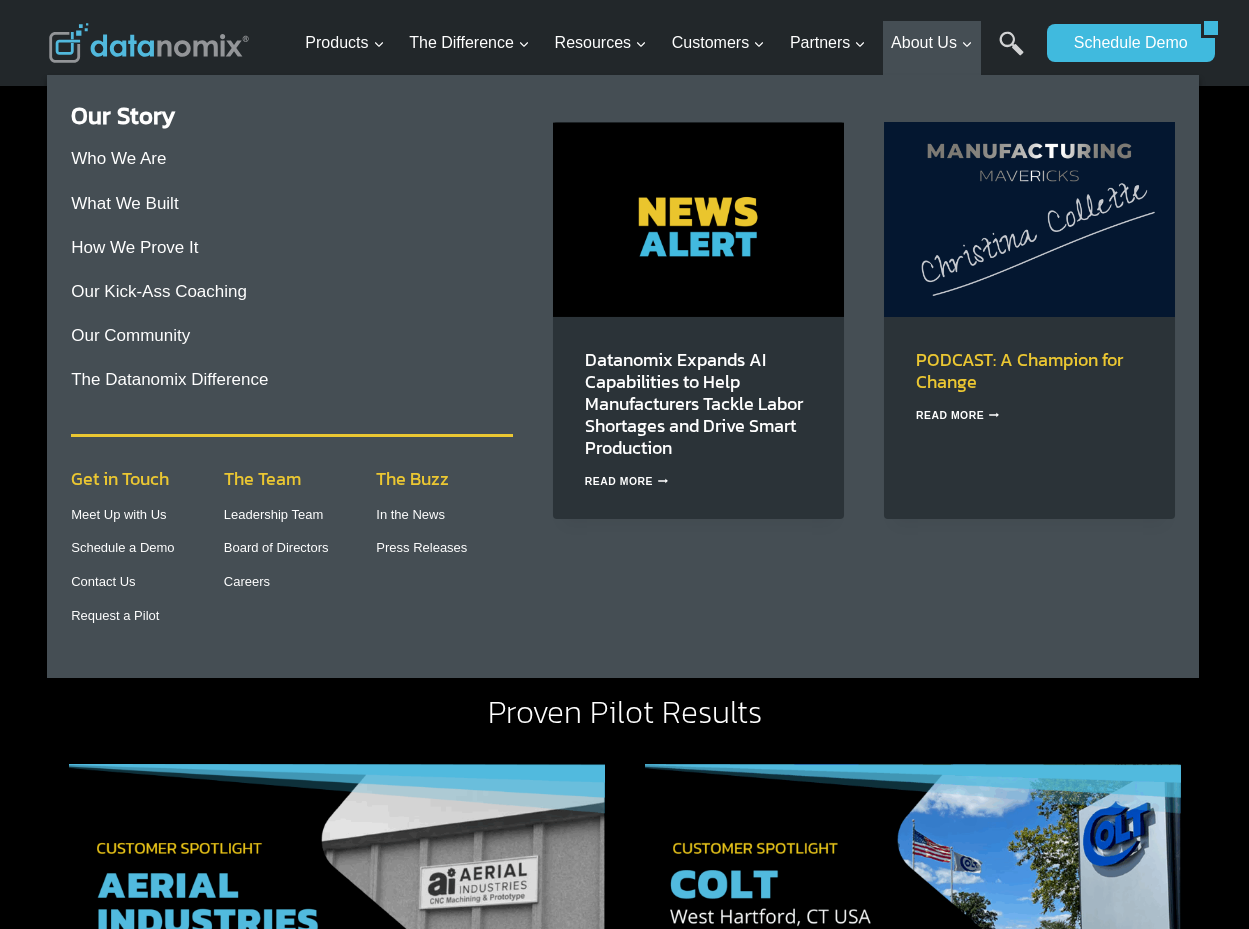 click on "PODCAST: A Champion for Change" at bounding box center (1019, 370) 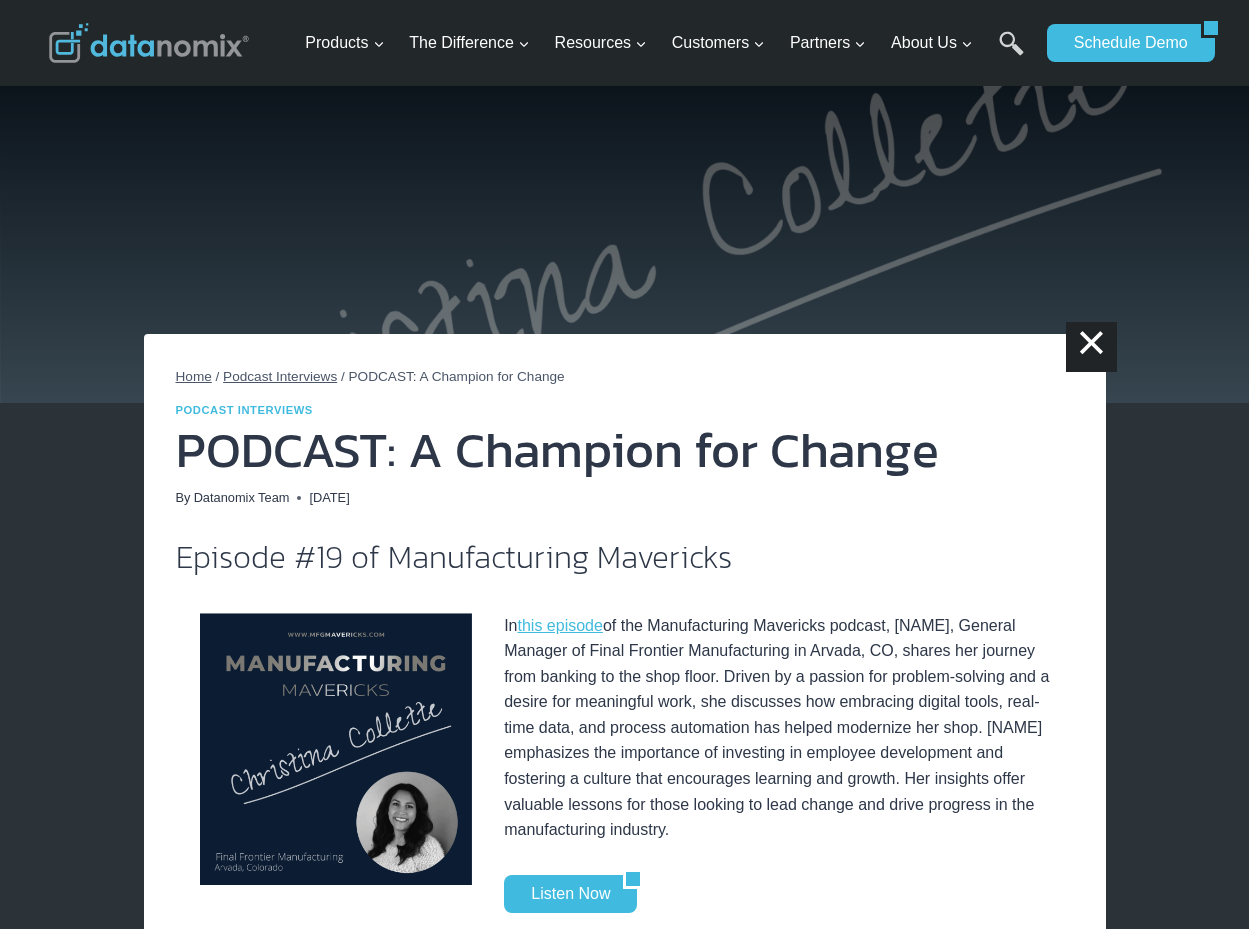 scroll, scrollTop: 0, scrollLeft: 0, axis: both 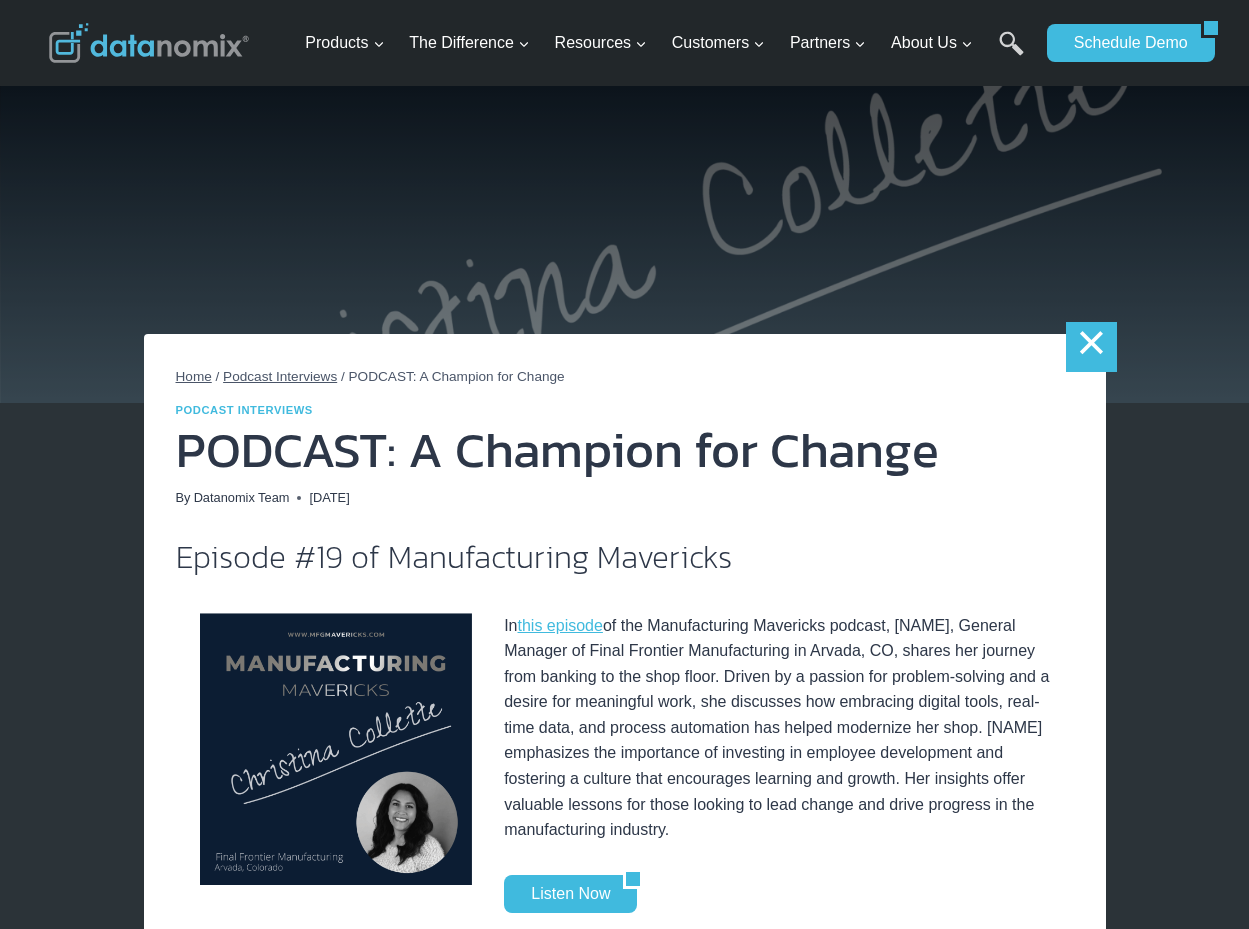 click on "×" at bounding box center (1091, 347) 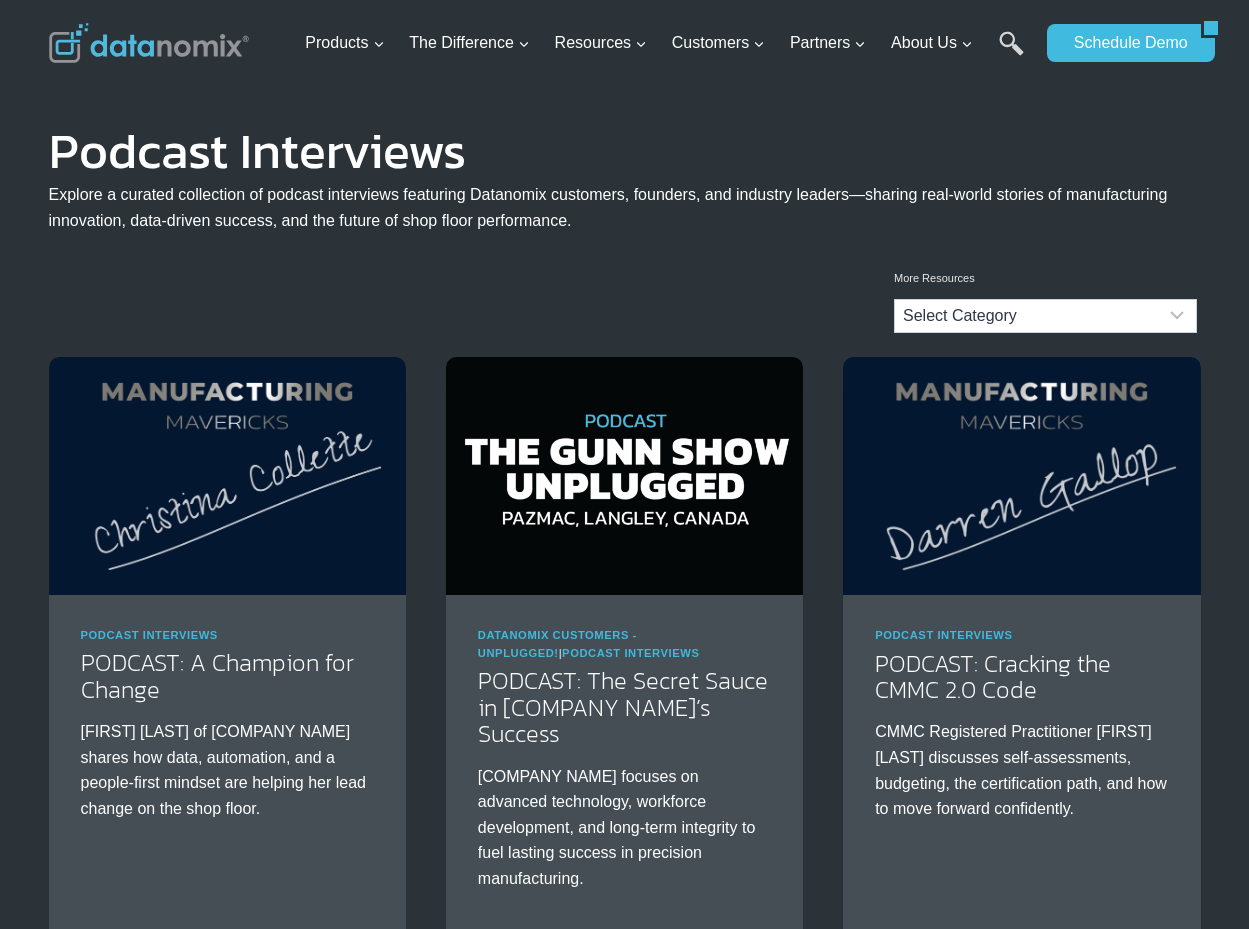 scroll, scrollTop: 0, scrollLeft: 0, axis: both 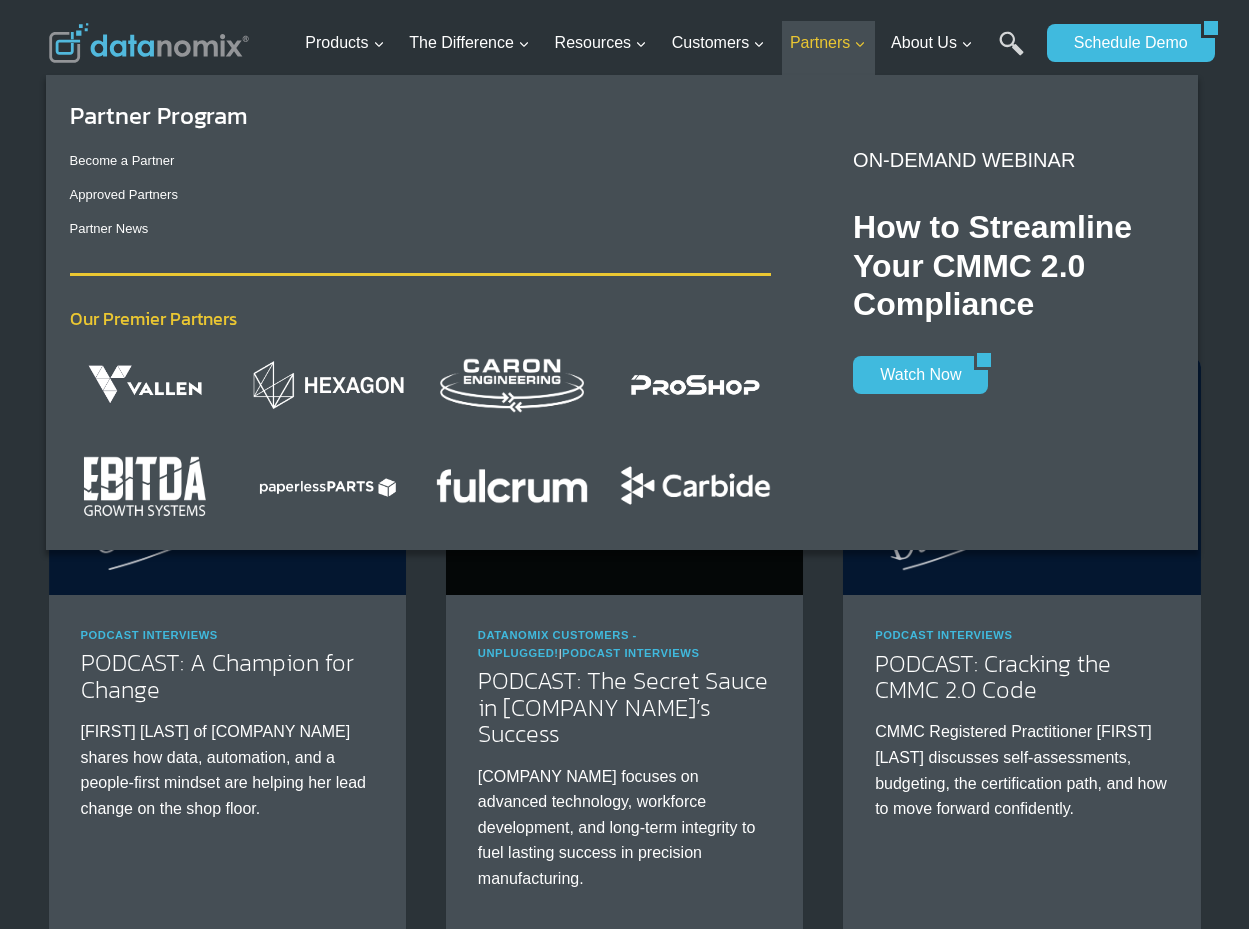 click on "Partners Expand" at bounding box center [828, 43] 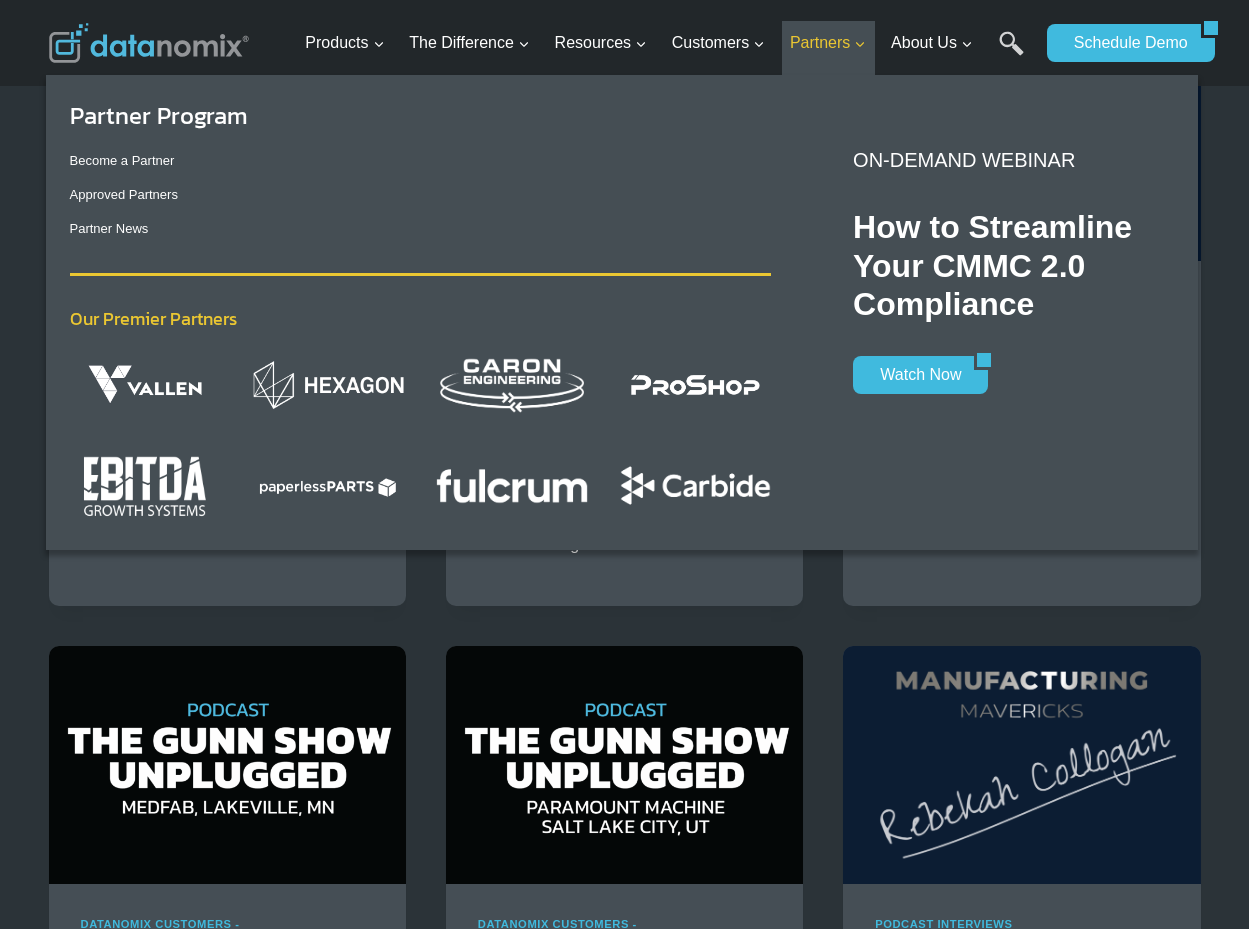 scroll, scrollTop: 393, scrollLeft: 0, axis: vertical 